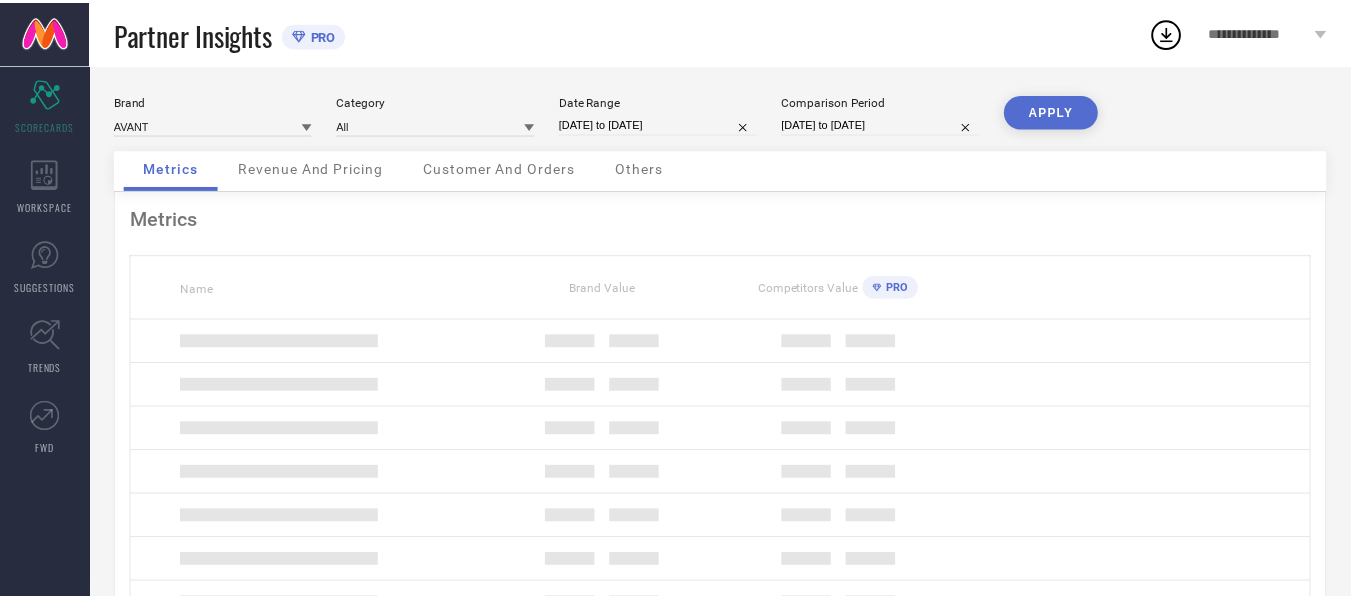scroll, scrollTop: 0, scrollLeft: 0, axis: both 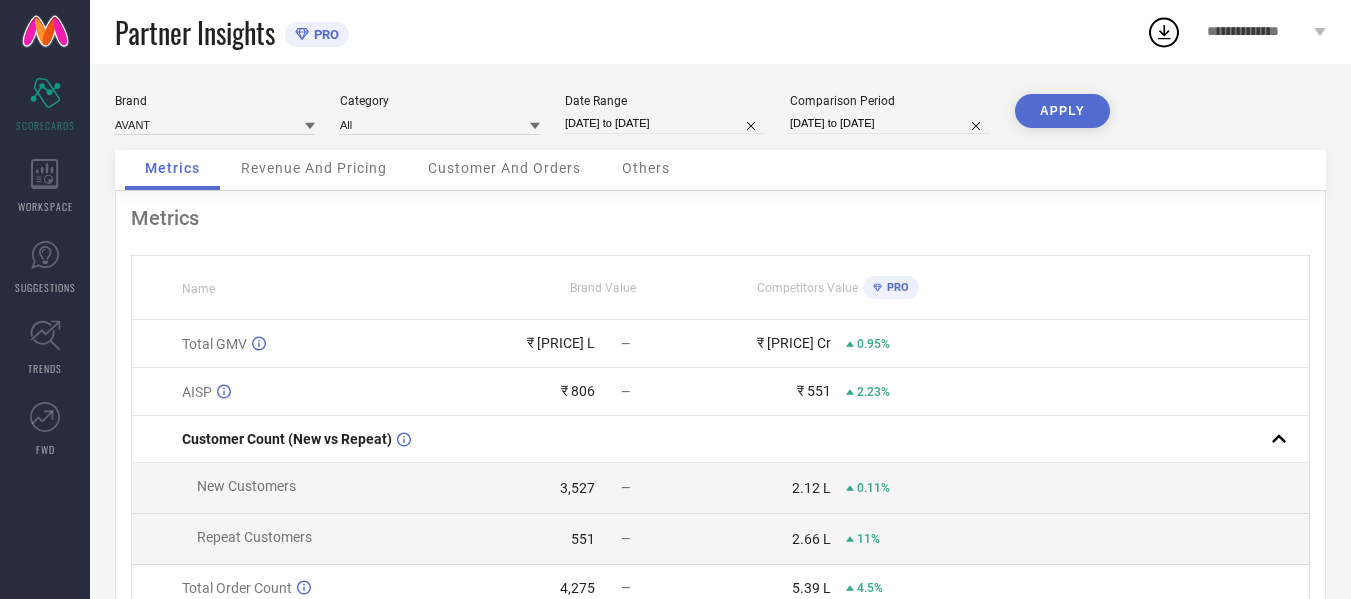 drag, startPoint x: 41, startPoint y: 178, endPoint x: 379, endPoint y: 168, distance: 338.1479 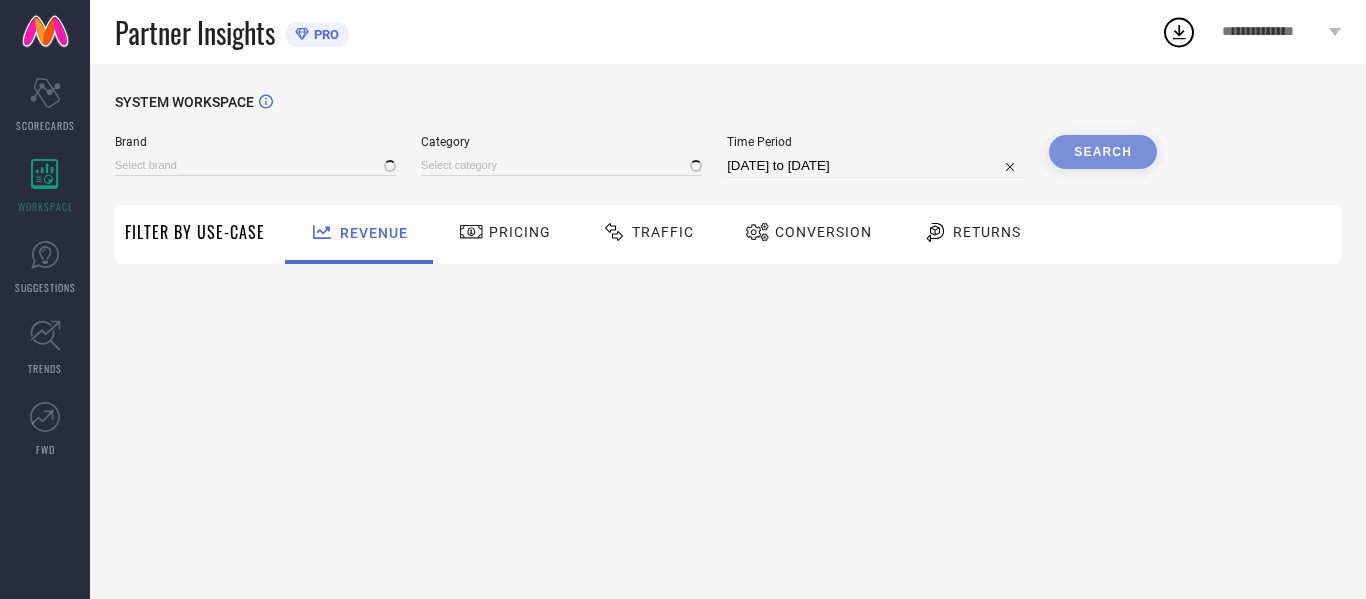 type on "AVANT" 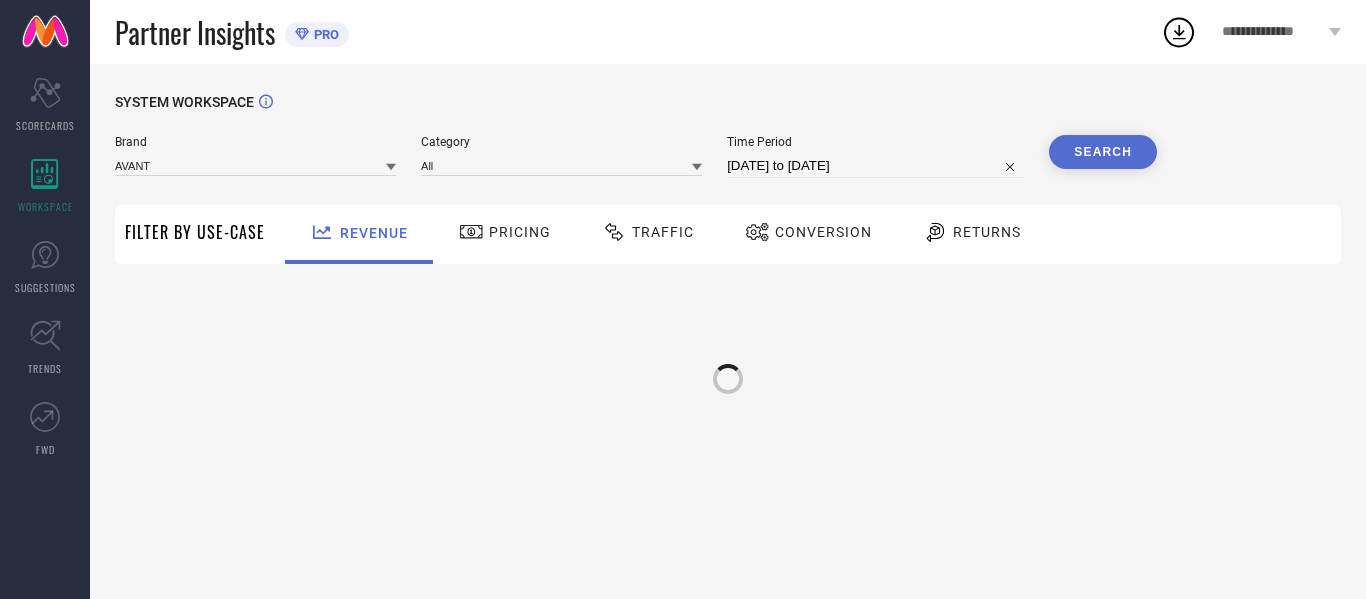 click on "Traffic" at bounding box center (648, 232) 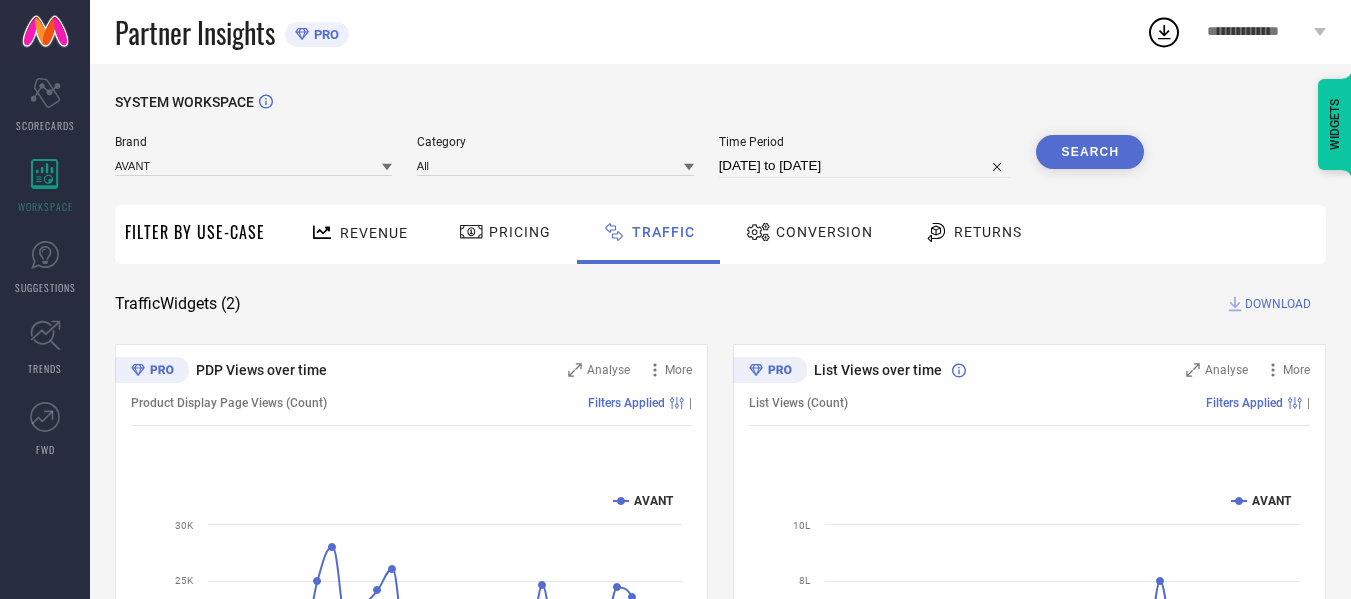 select on "6" 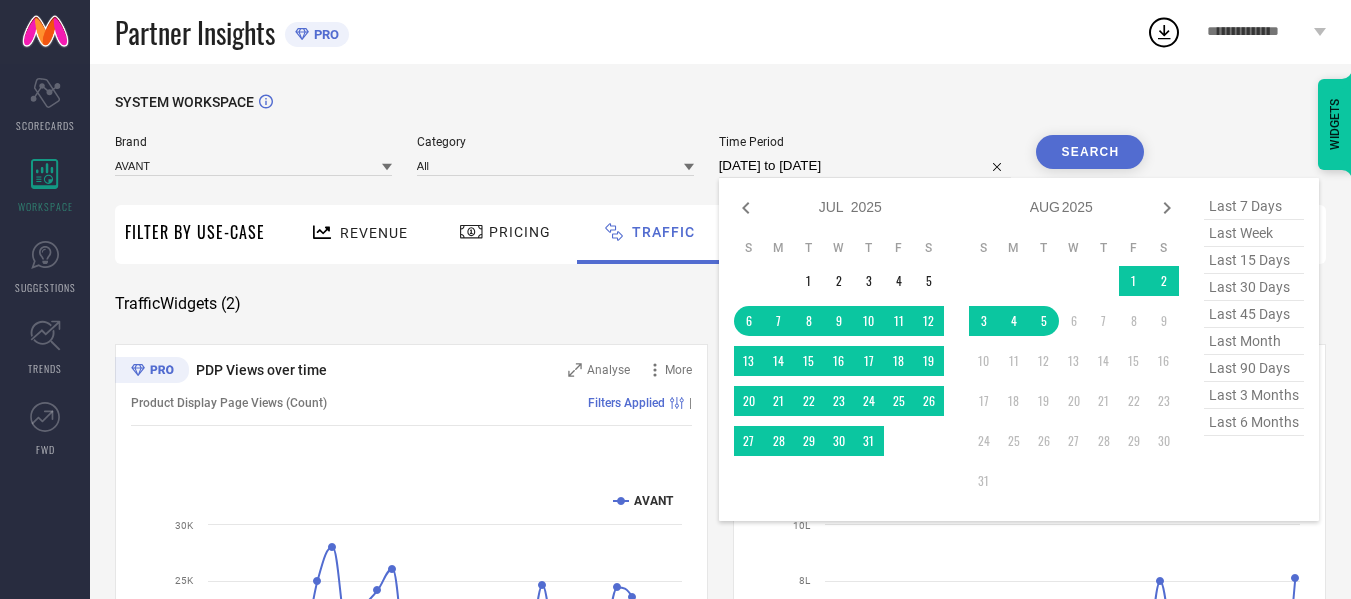 click on "[DATE] to [DATE]" at bounding box center (865, 166) 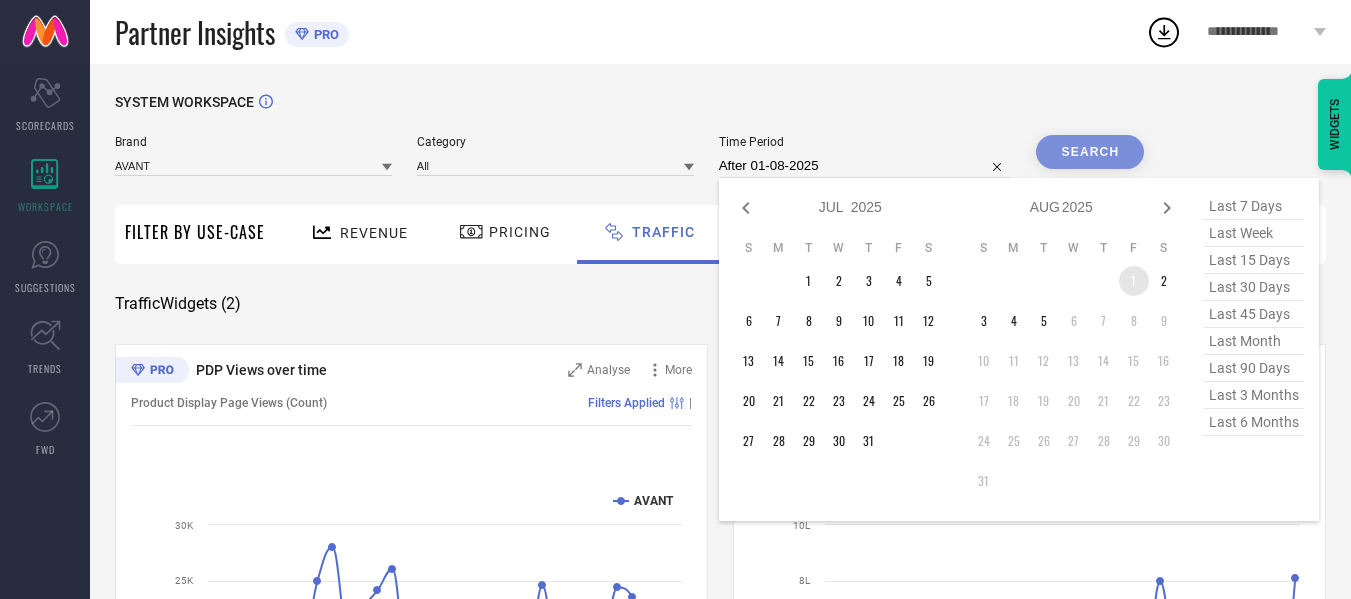 click on "1" at bounding box center [1134, 281] 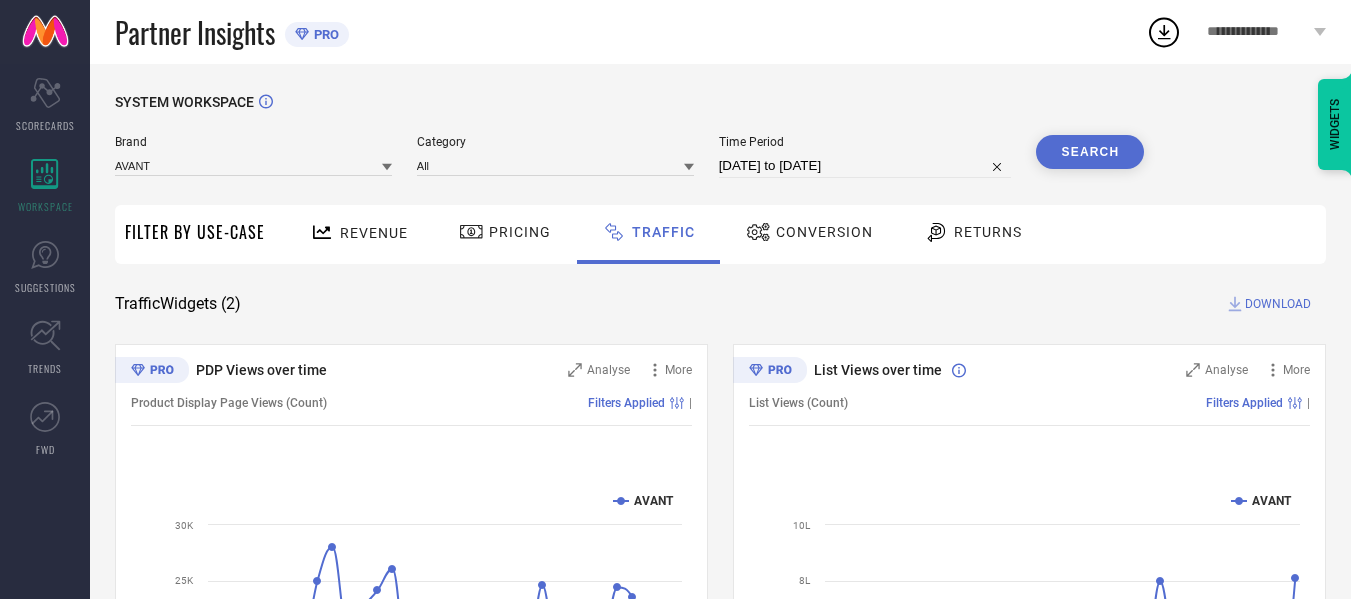 click on "Search" at bounding box center (1090, 152) 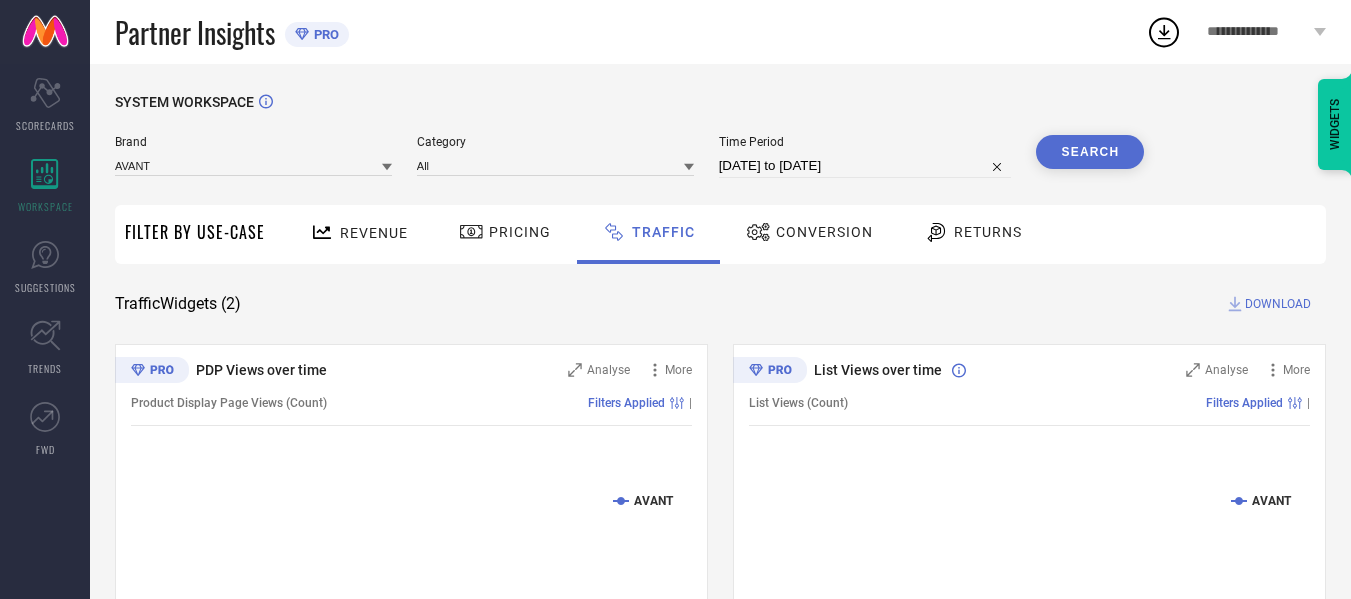 click on "DOWNLOAD" at bounding box center [1278, 304] 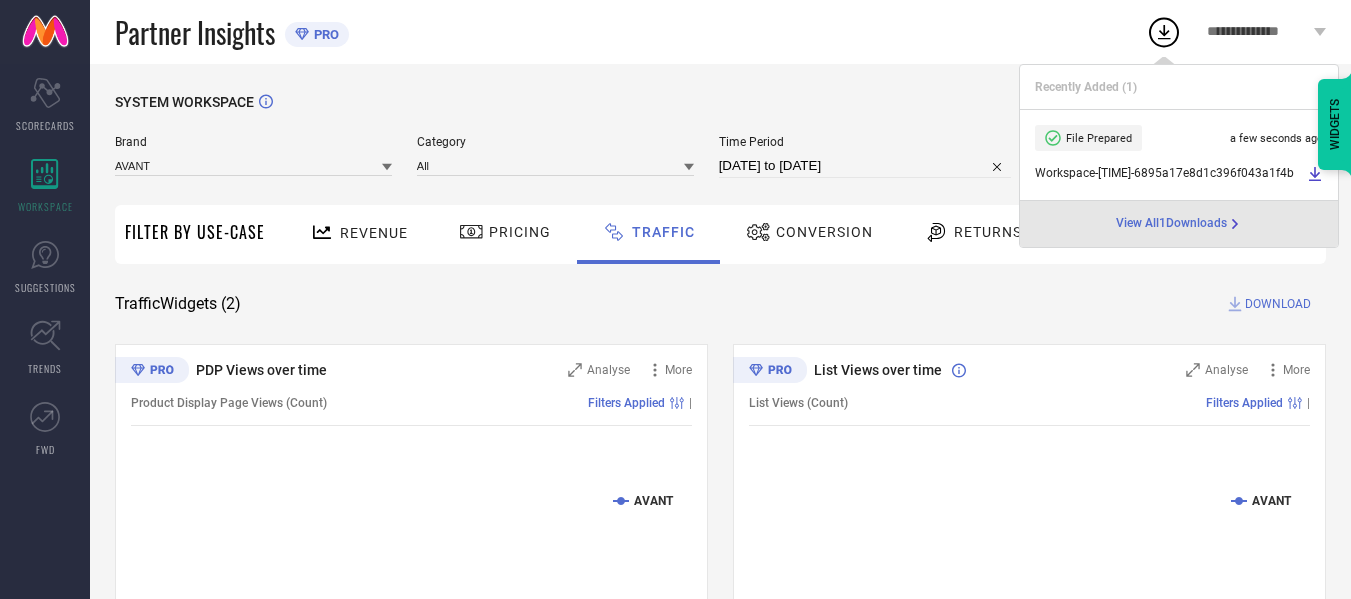 click on "Time Period [DATE] to [DATE]" at bounding box center [865, 156] 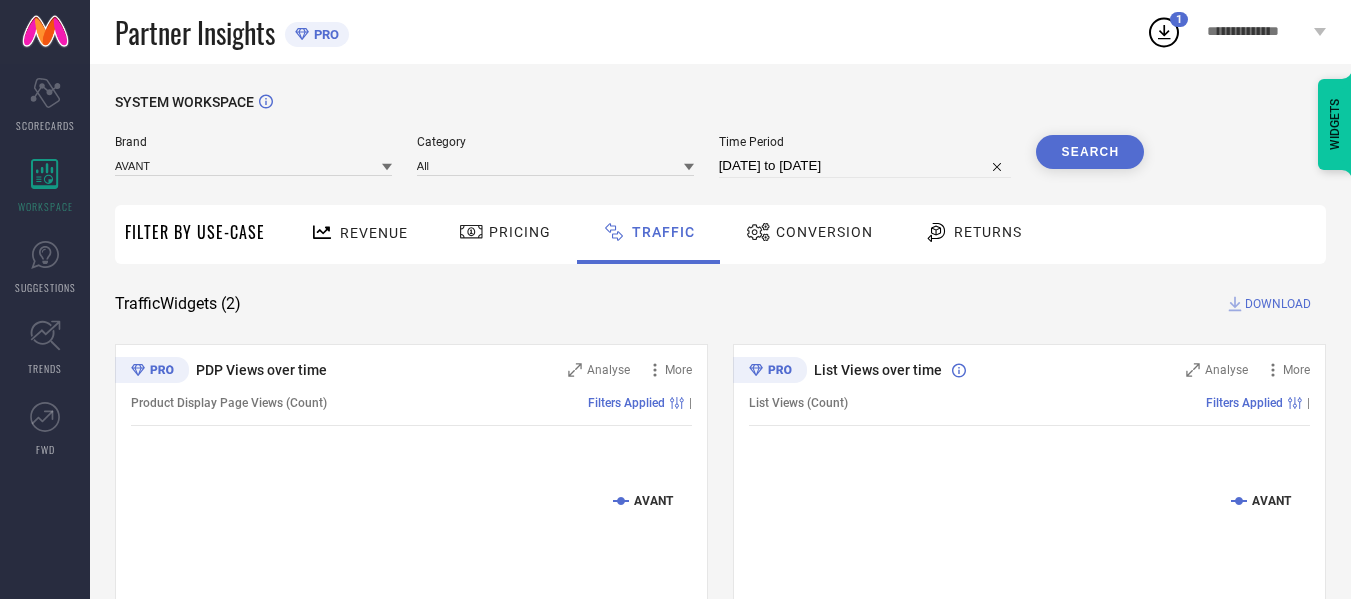select on "7" 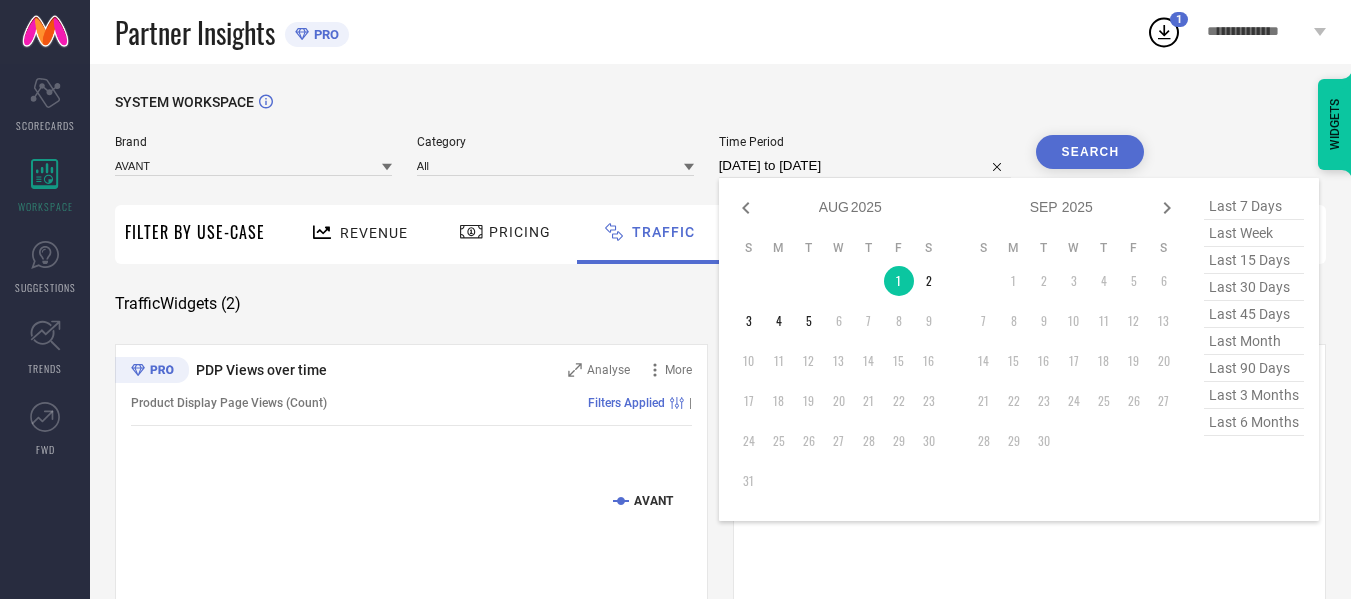 click on "[DATE] to [DATE]" at bounding box center (865, 166) 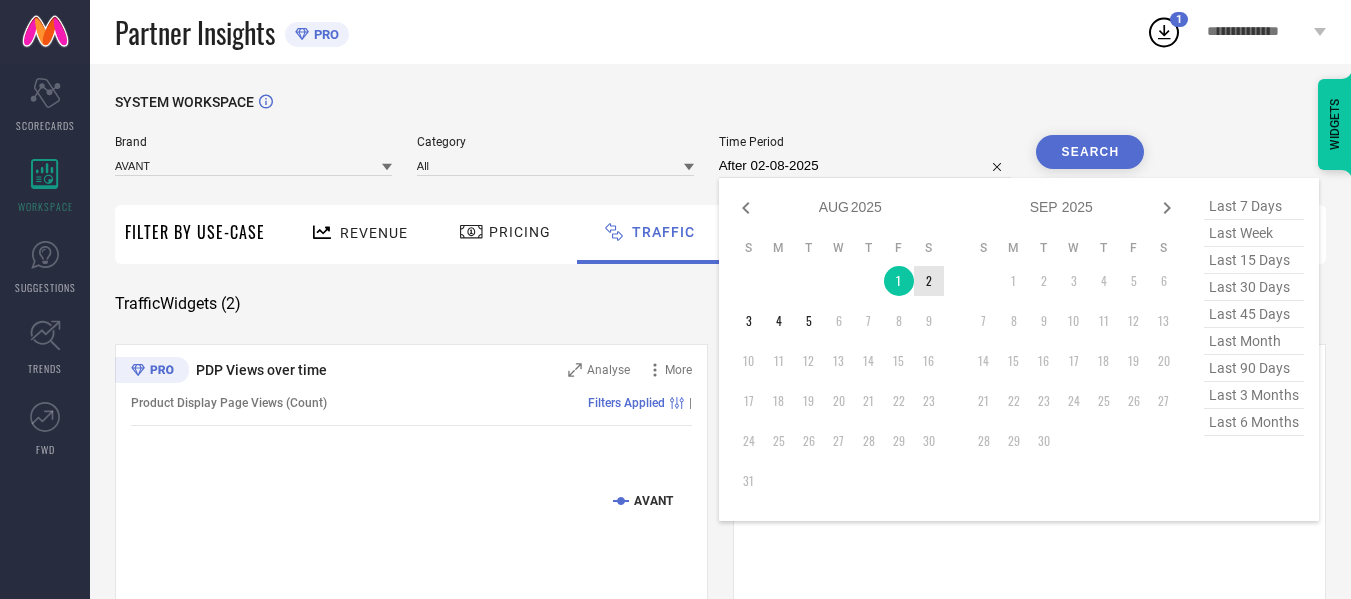 click on "2" at bounding box center (929, 281) 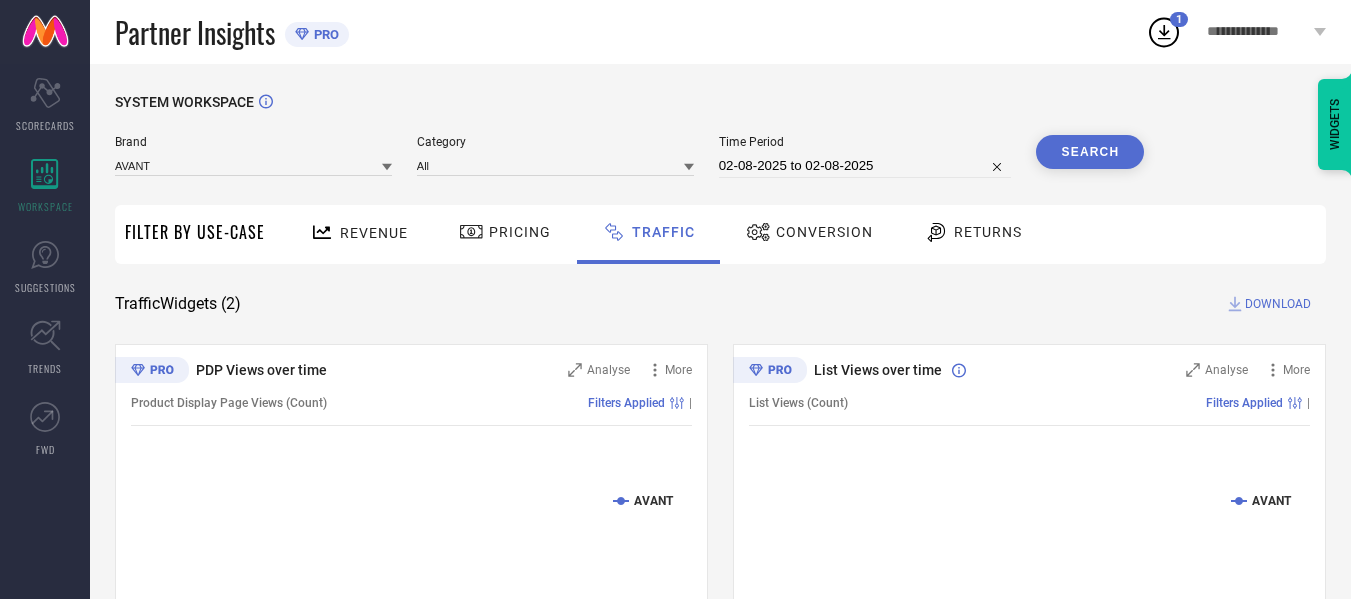 click on "Search" at bounding box center [1090, 152] 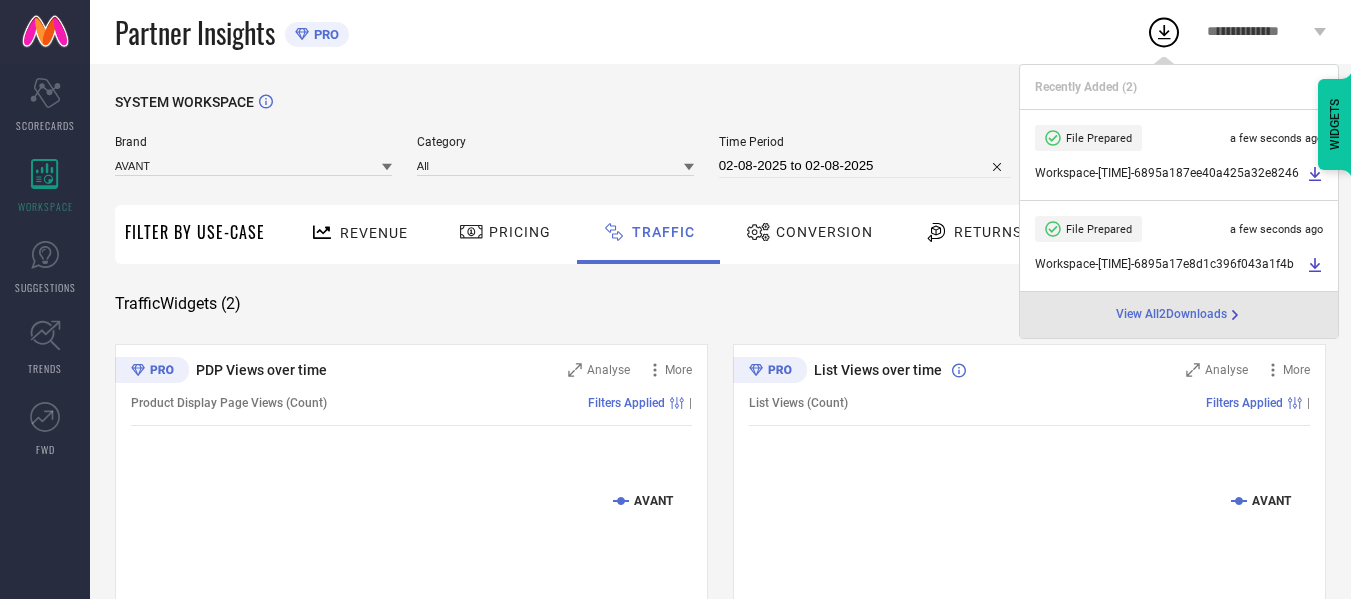 select on "7" 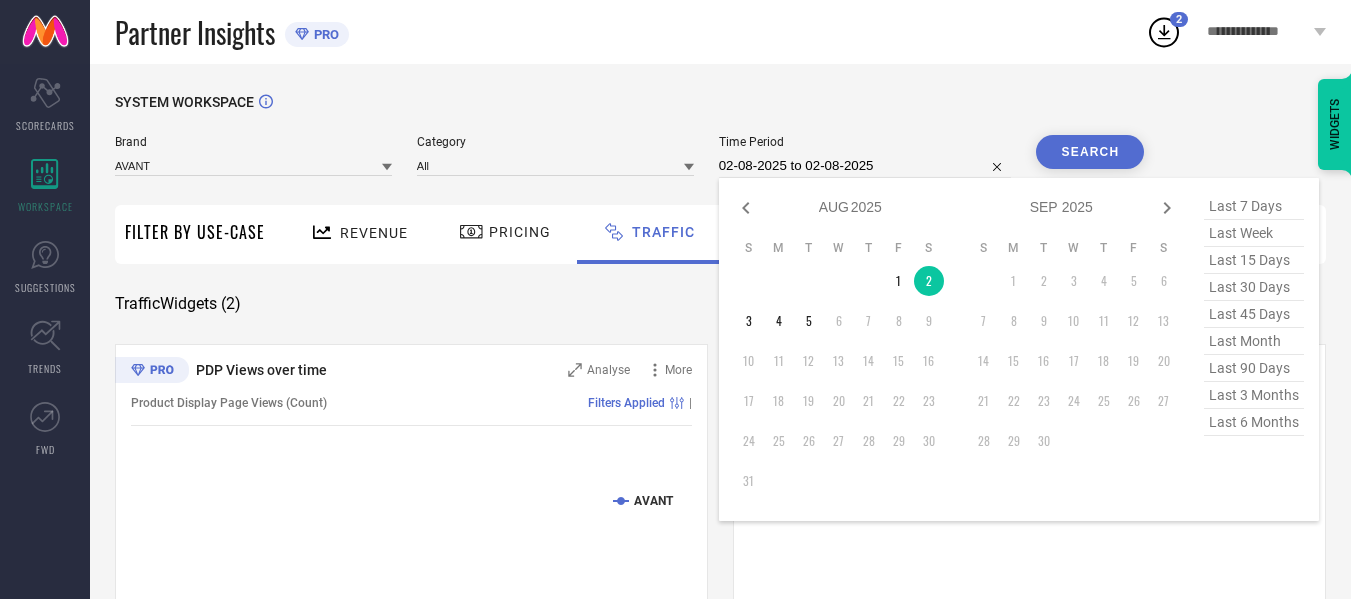 click on "02-08-2025 to 02-08-2025" at bounding box center [865, 166] 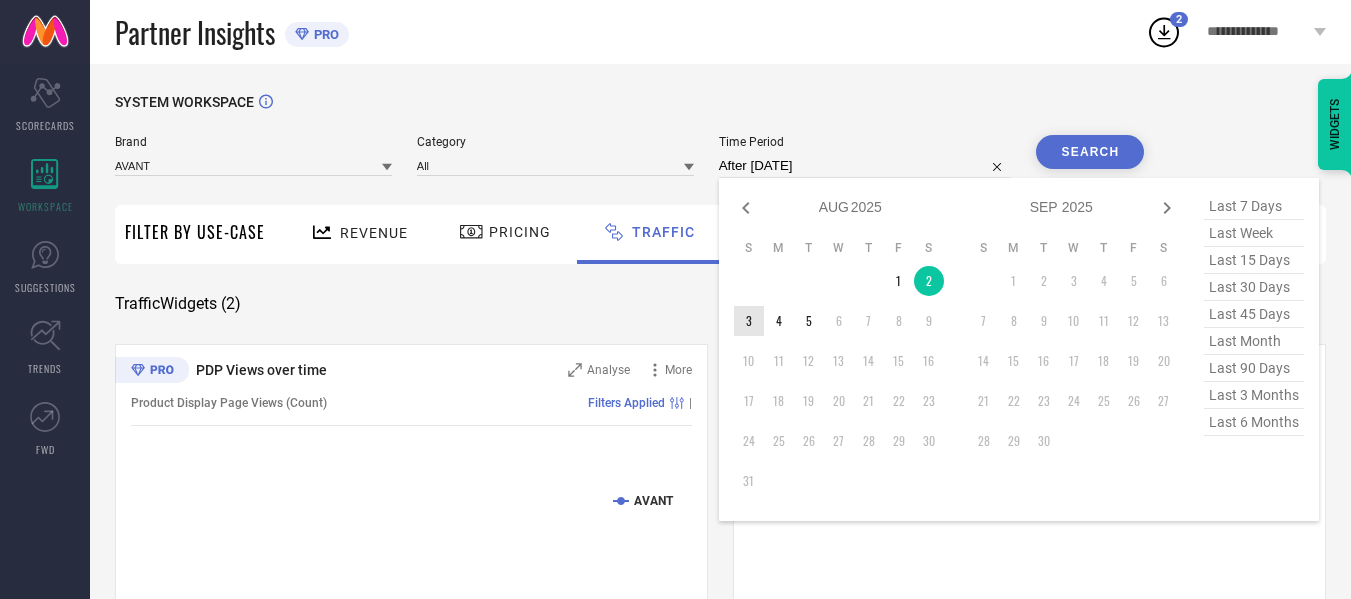click on "3" at bounding box center (749, 321) 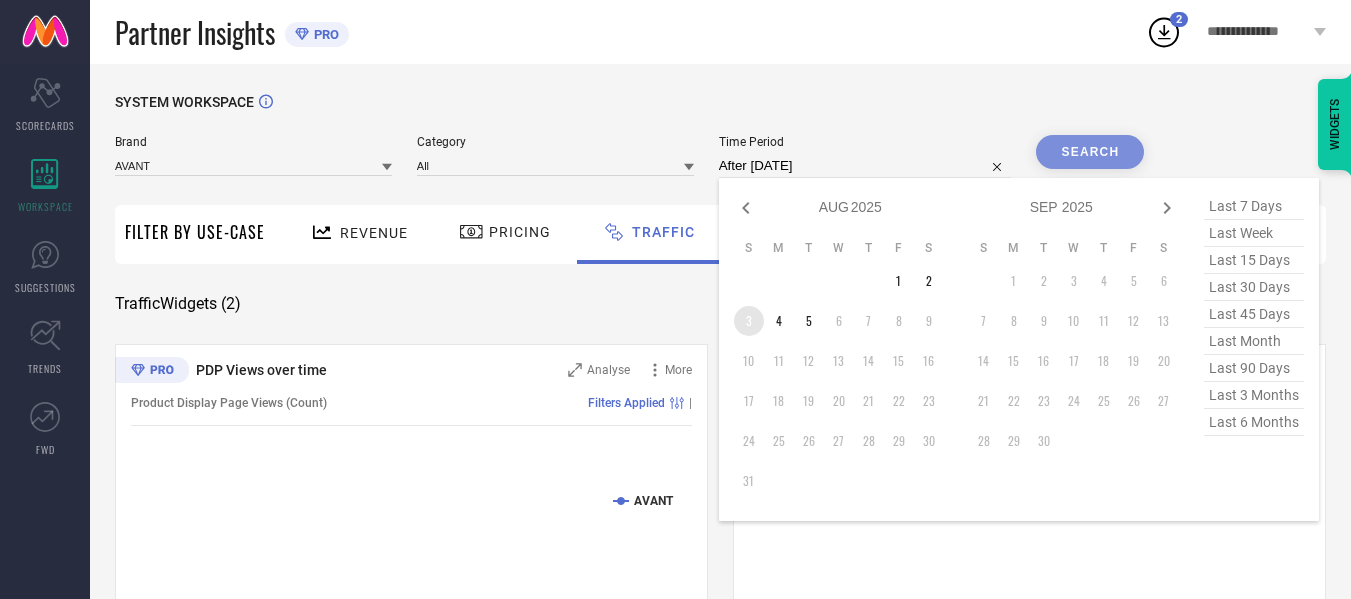 type on "[DATE] to [DATE]" 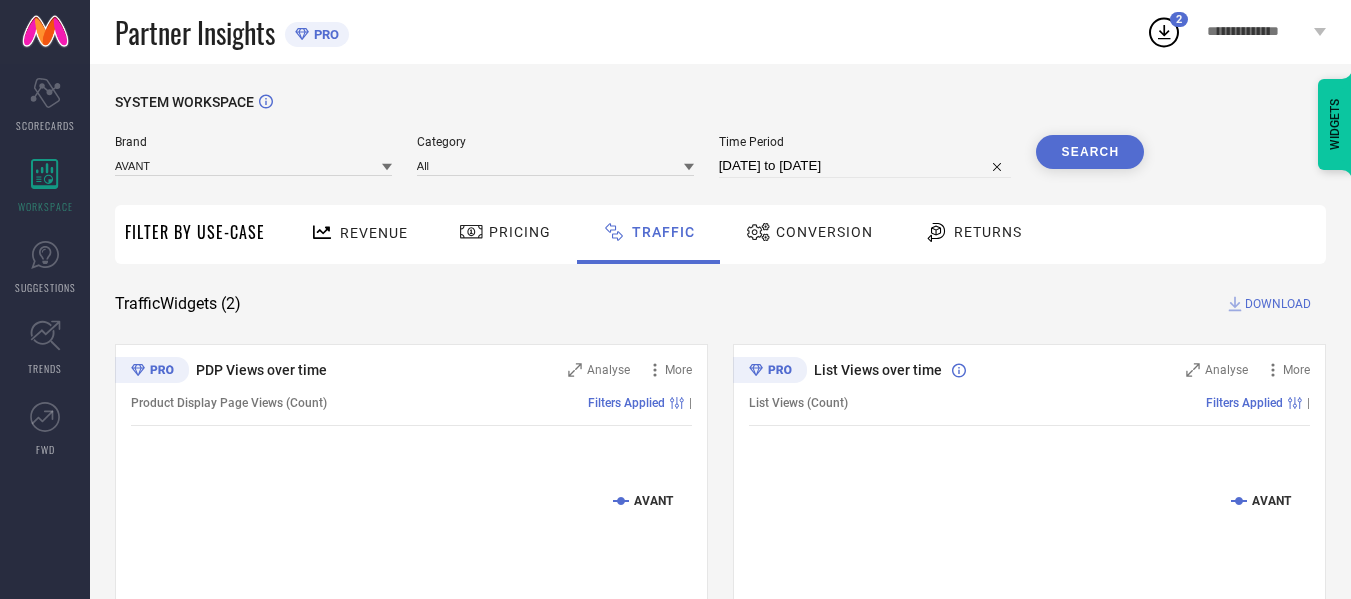 click on "Search" at bounding box center [1090, 152] 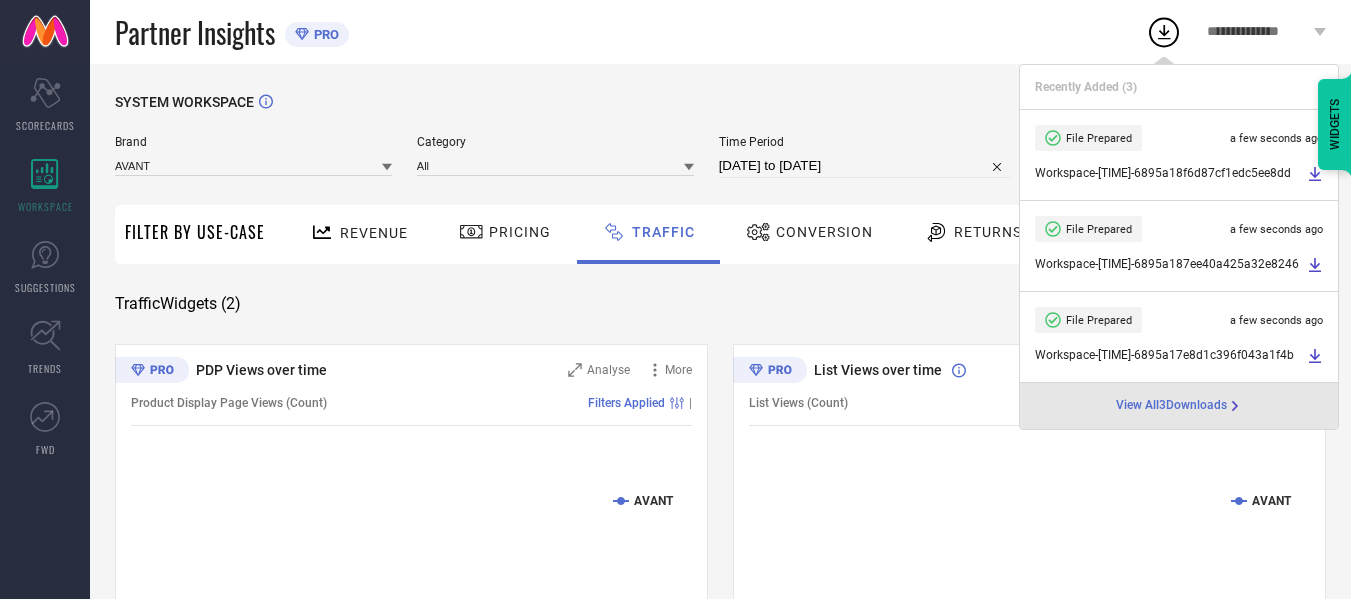 click on "[DATE] to [DATE]" at bounding box center [865, 166] 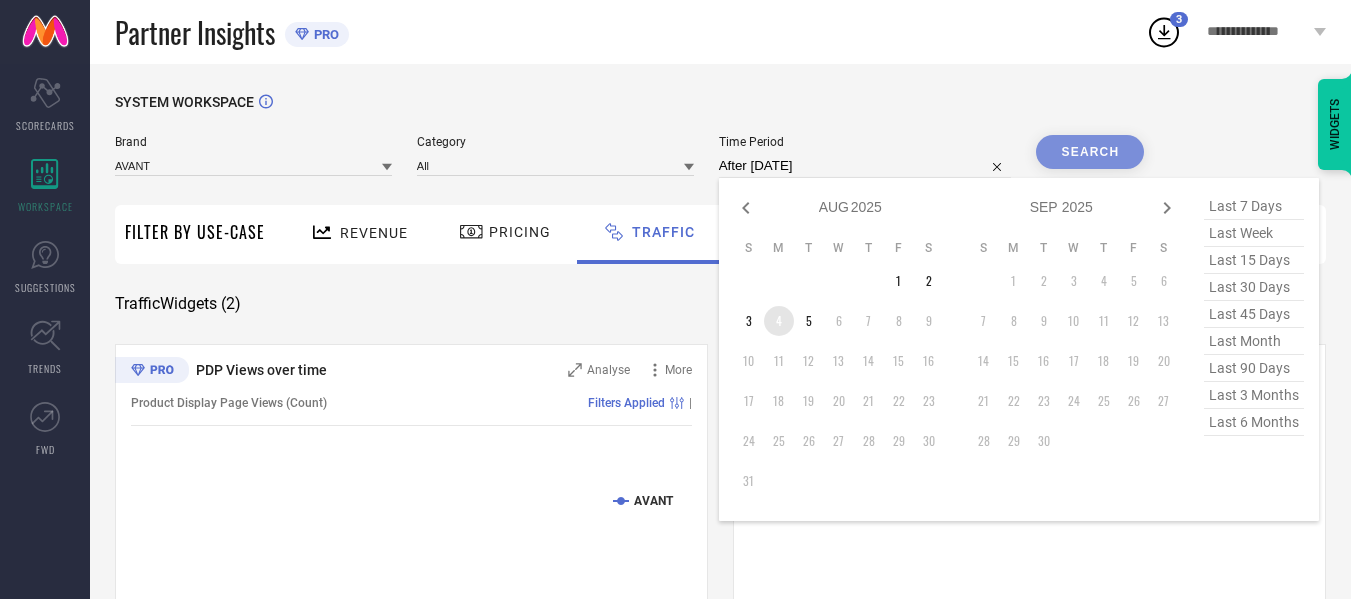 click on "4" at bounding box center (779, 321) 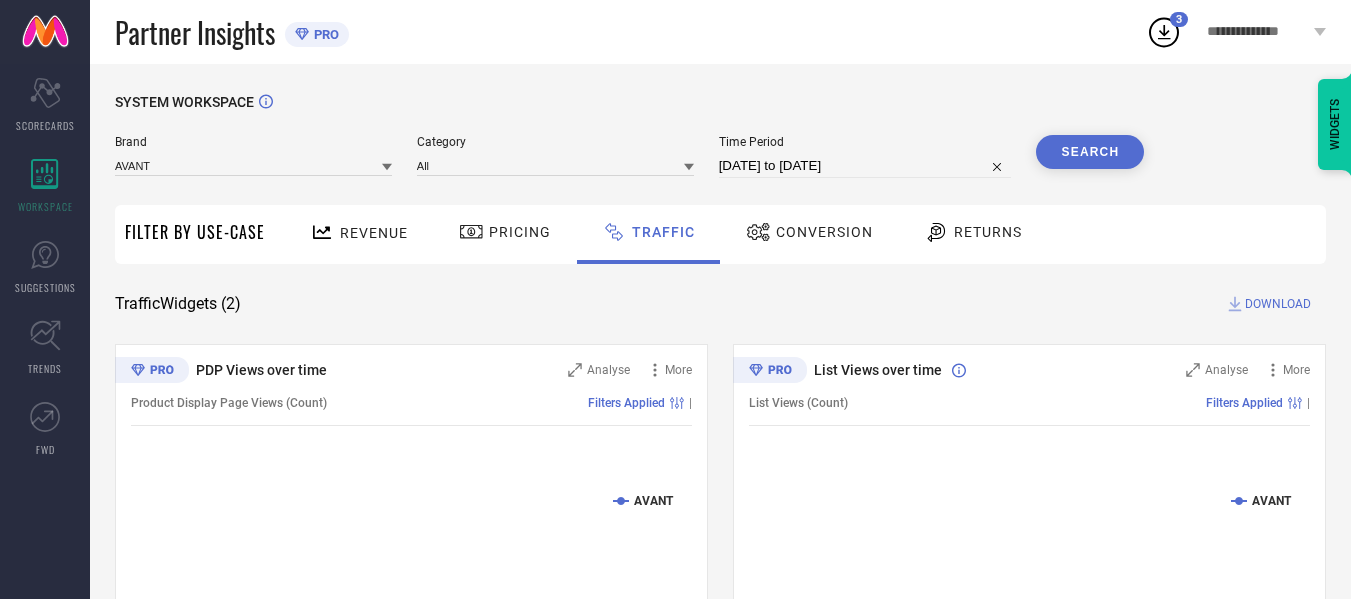 click on "Search" at bounding box center [1090, 152] 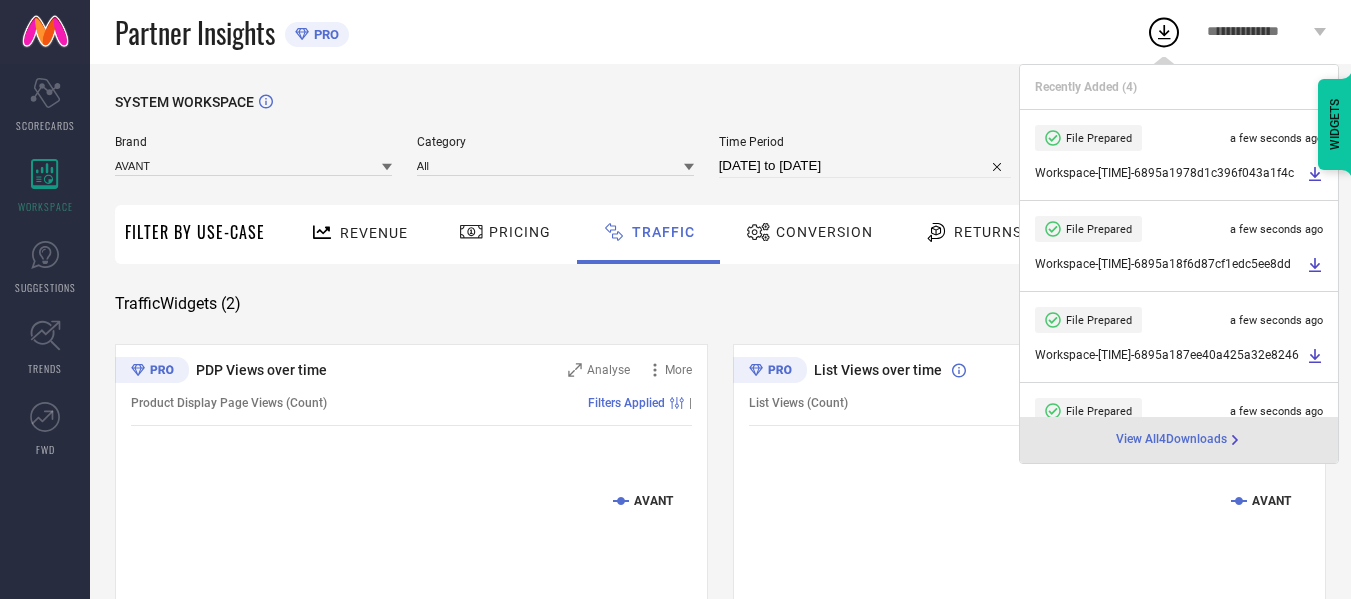 click on "[DATE] to [DATE]" at bounding box center (865, 166) 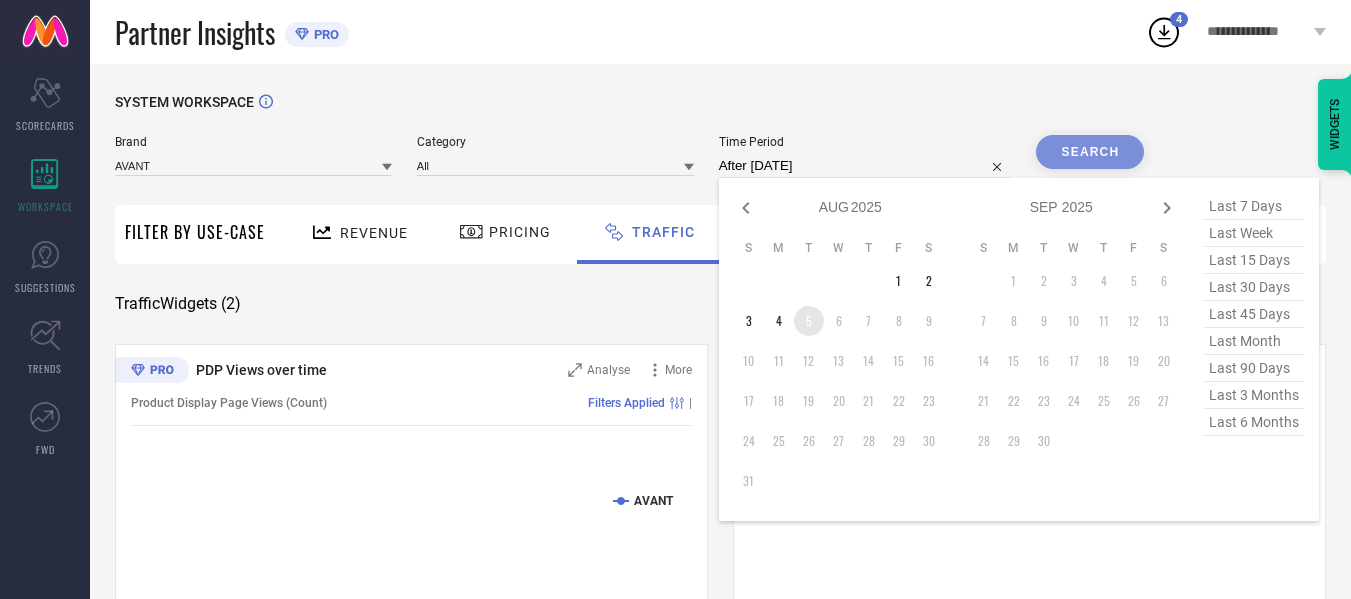 click on "5" at bounding box center (809, 321) 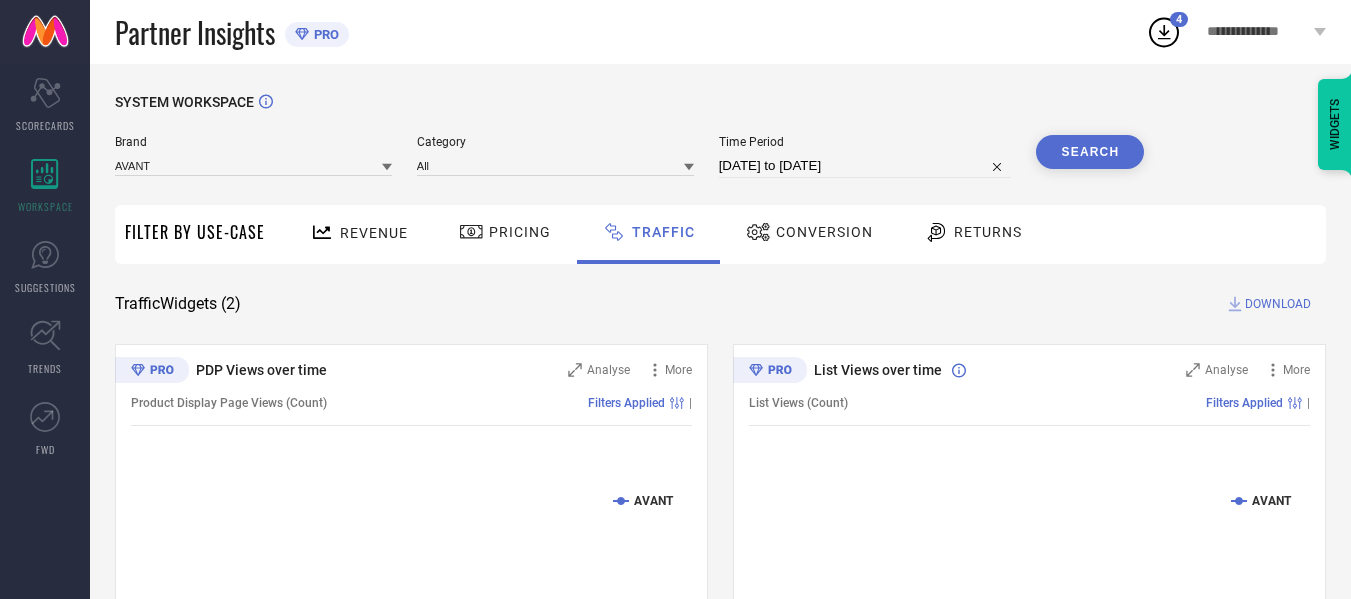 click on "Search" at bounding box center [1090, 152] 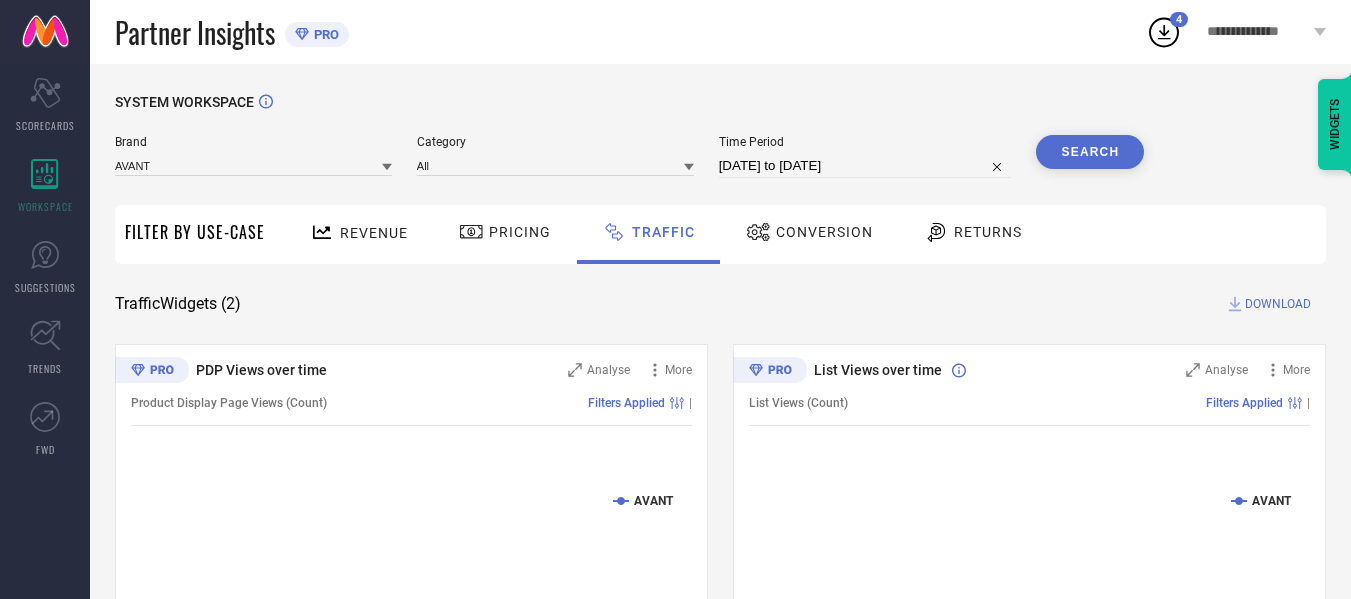 click on "DOWNLOAD" at bounding box center [1278, 304] 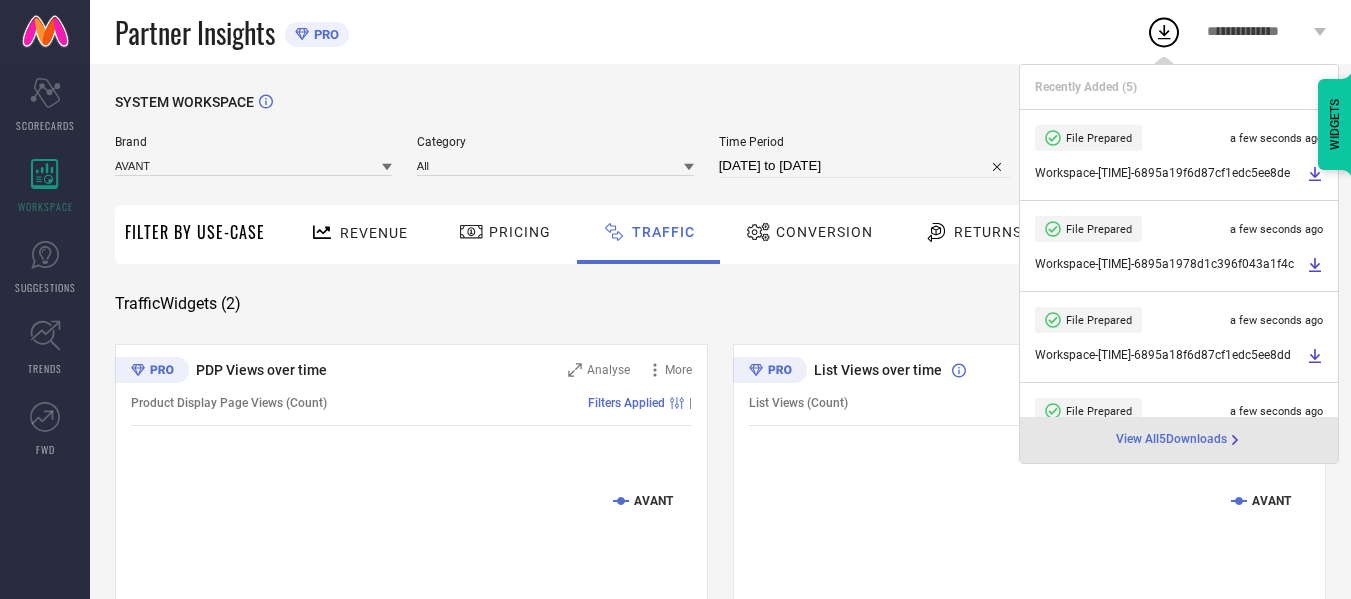 click on "Brand AVANT" at bounding box center [253, 156] 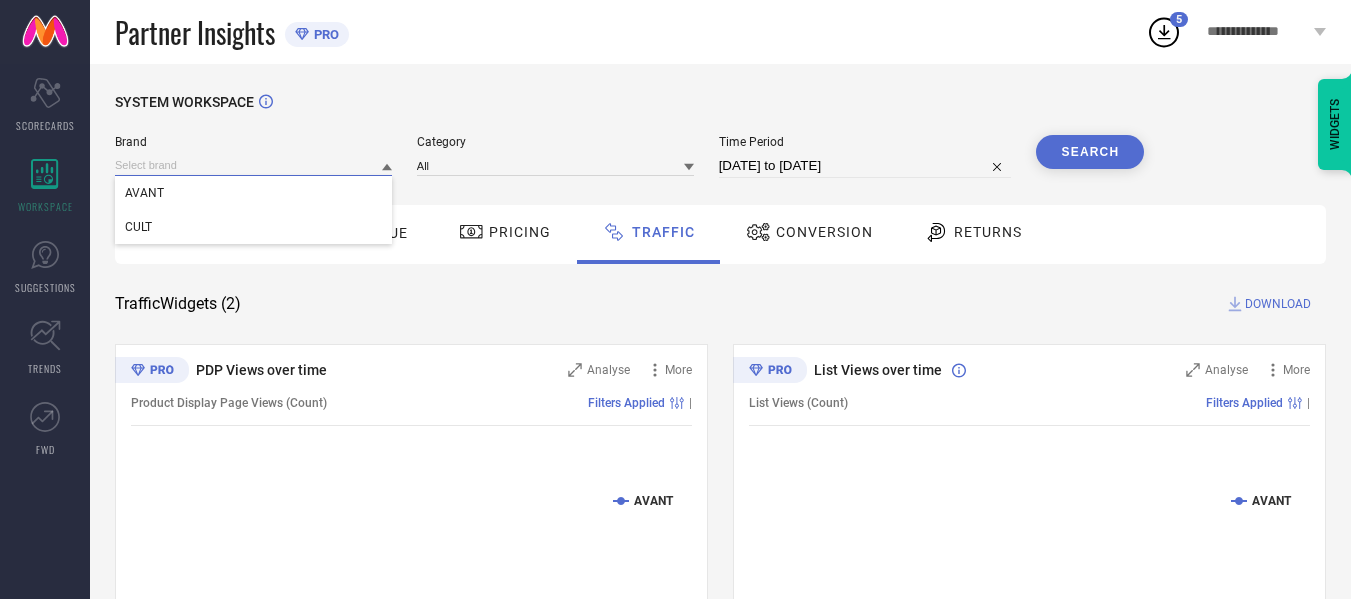 click at bounding box center (253, 165) 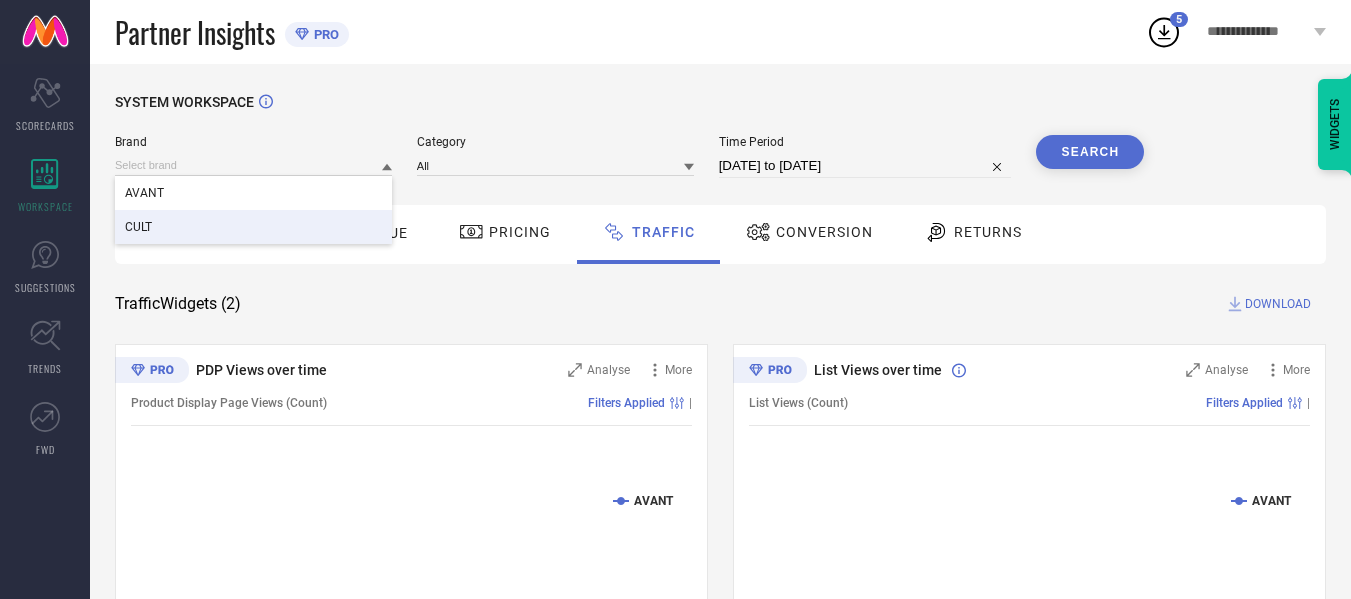 click on "CULT" at bounding box center [253, 227] 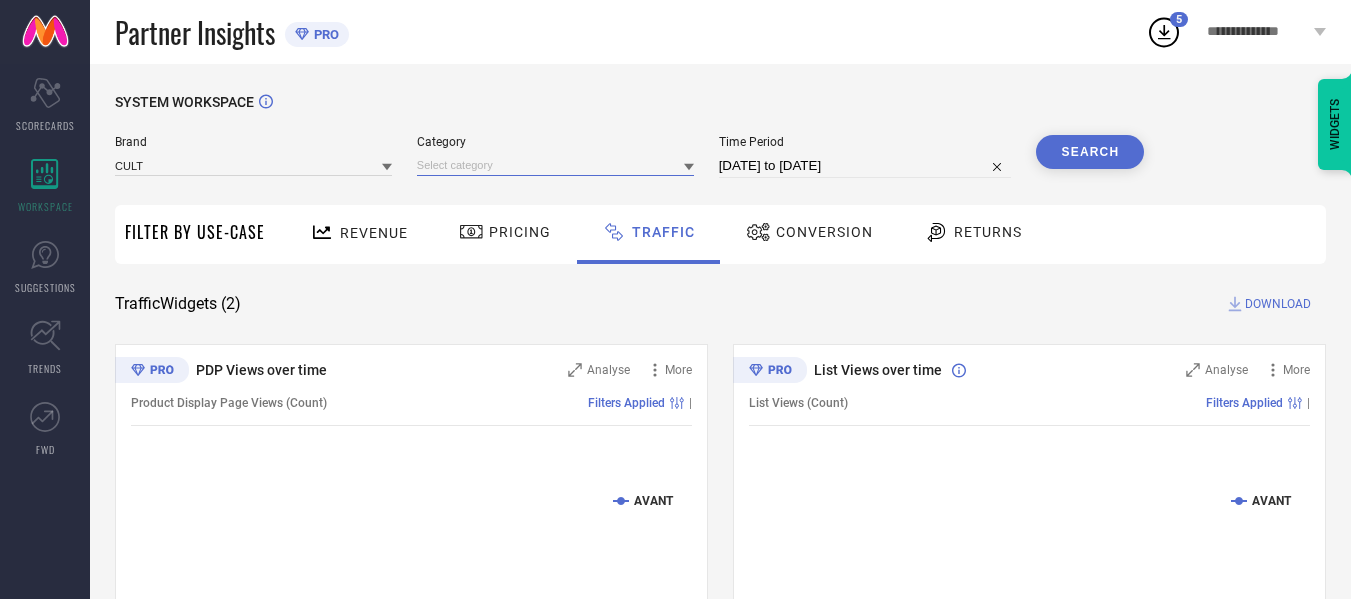 click at bounding box center (555, 165) 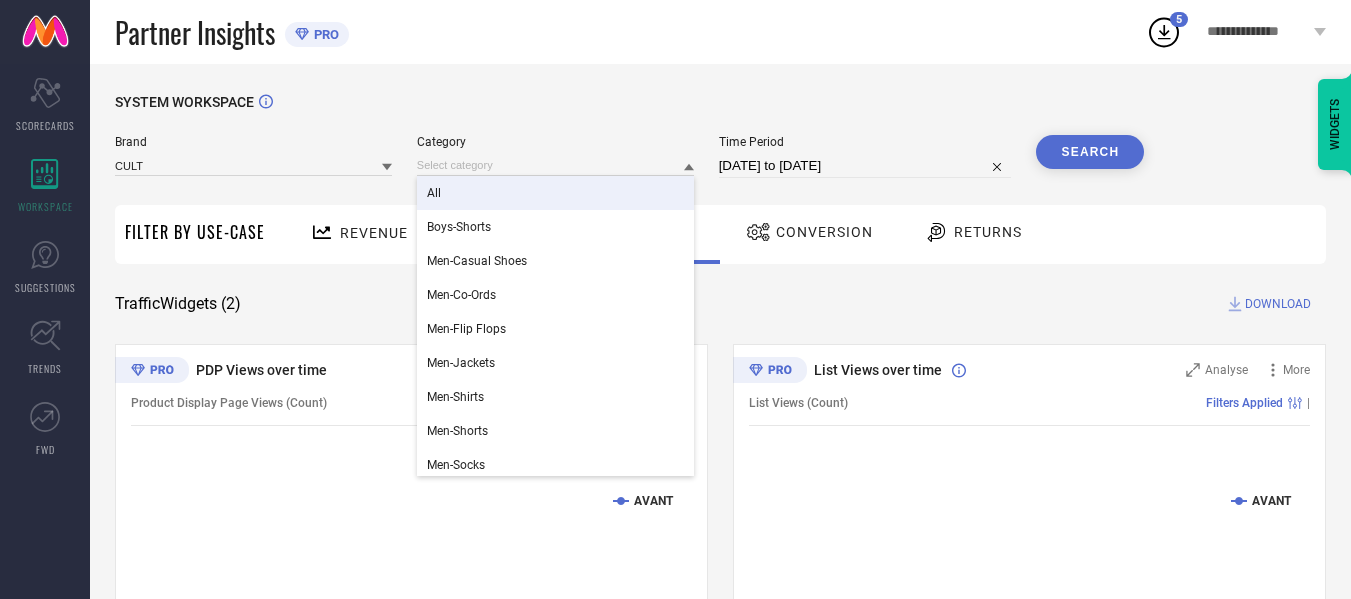 click on "All" at bounding box center [555, 193] 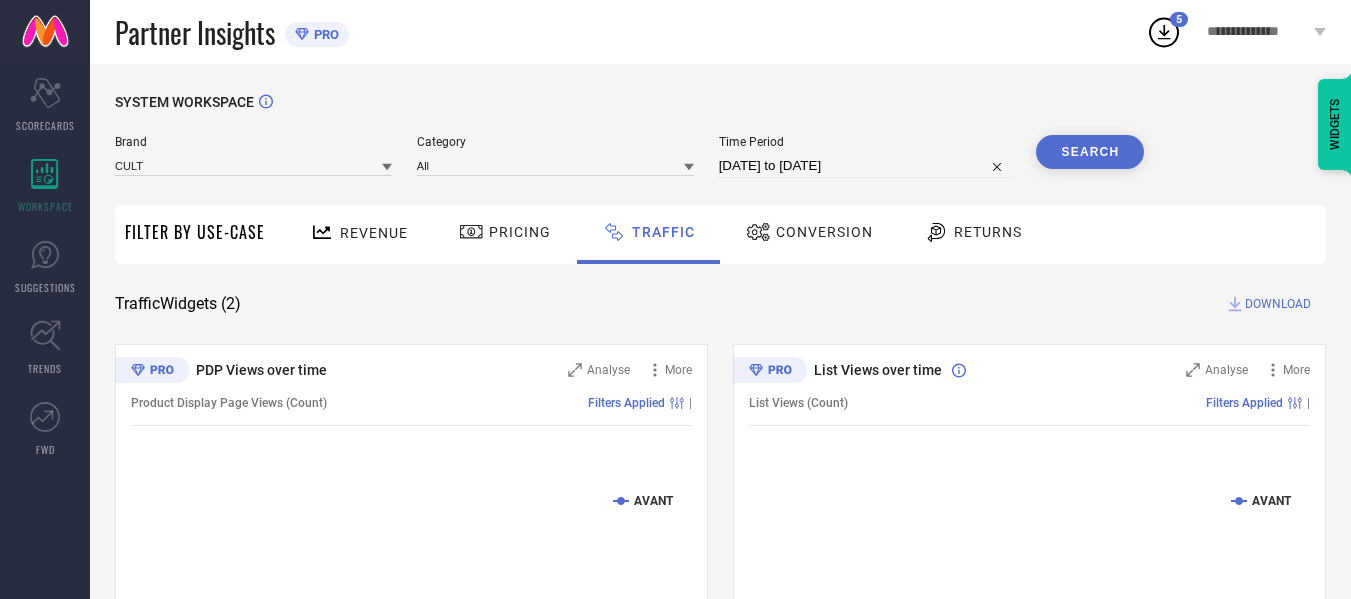 click on "[DATE] to [DATE]" at bounding box center [865, 166] 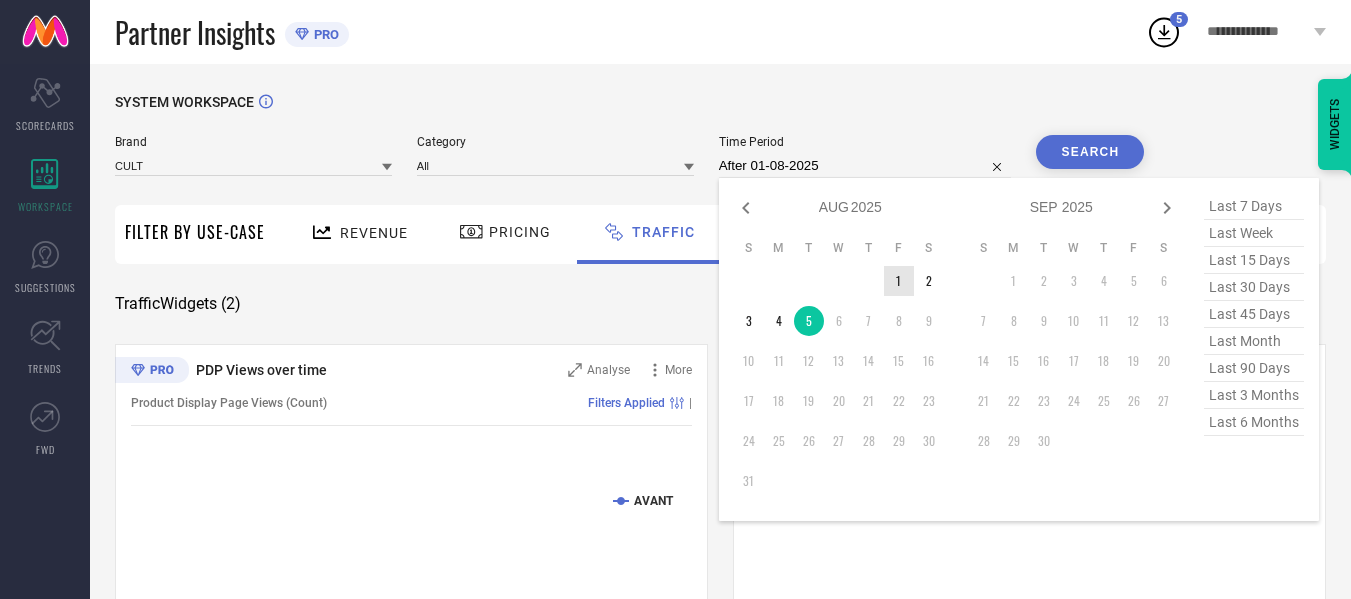 click on "1" at bounding box center (899, 281) 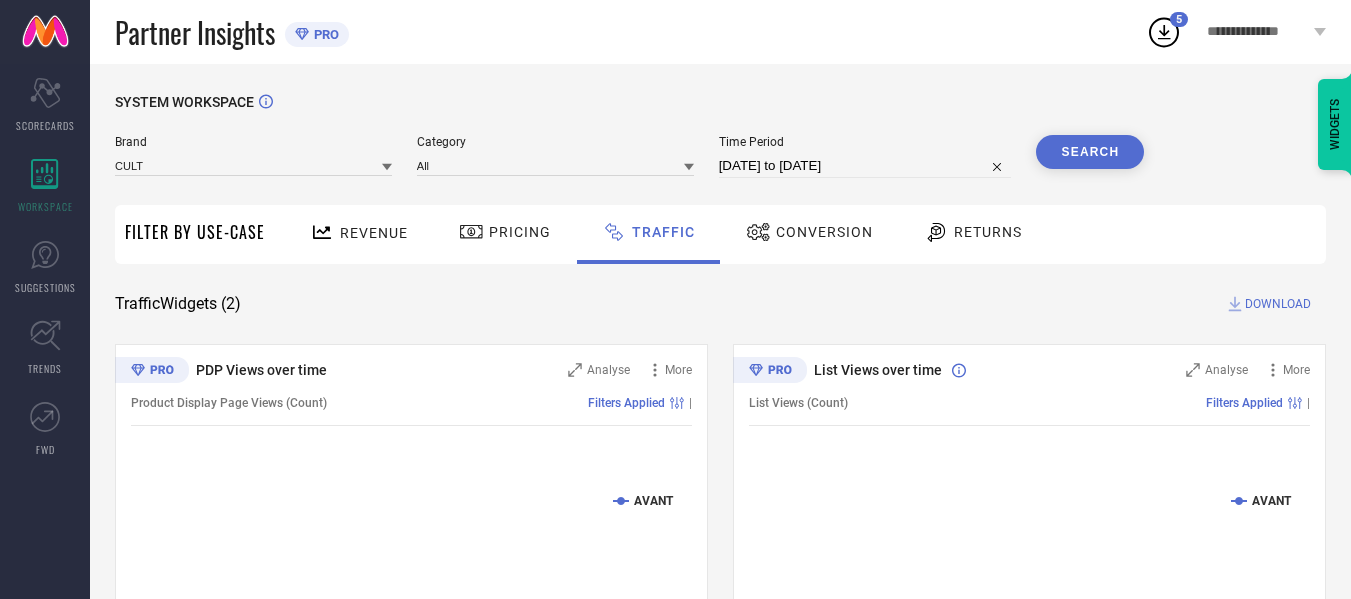 drag, startPoint x: 1050, startPoint y: 183, endPoint x: 1068, endPoint y: 170, distance: 22.203604 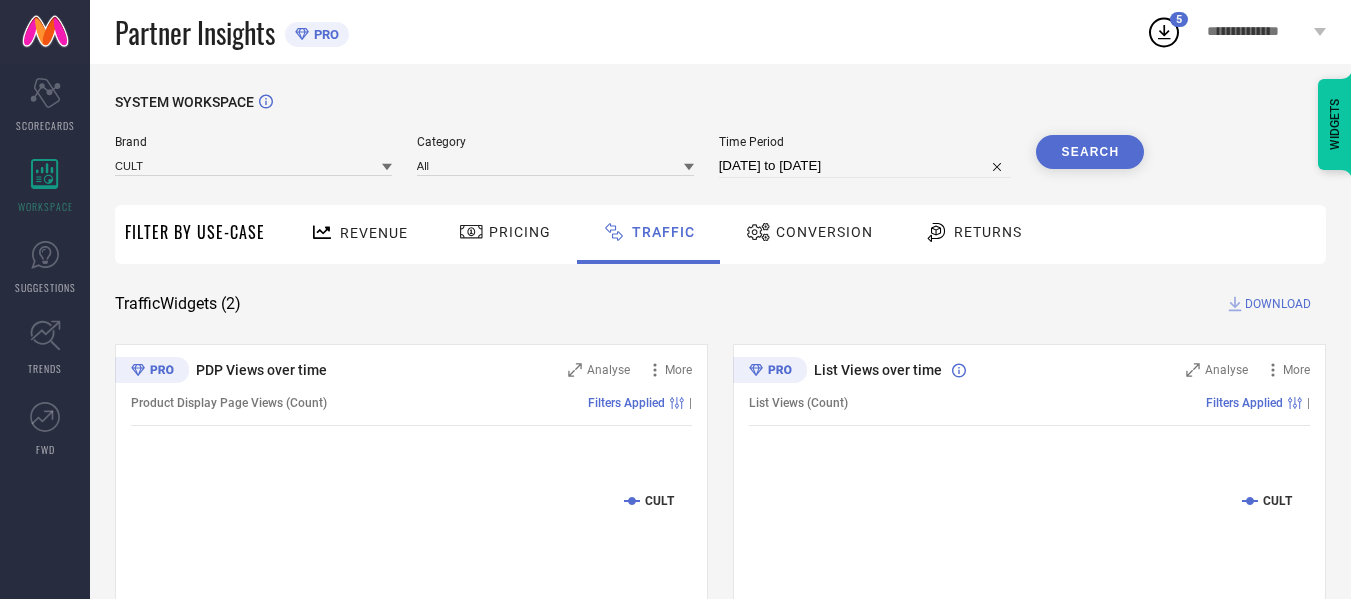 click on "DOWNLOAD" at bounding box center (1278, 304) 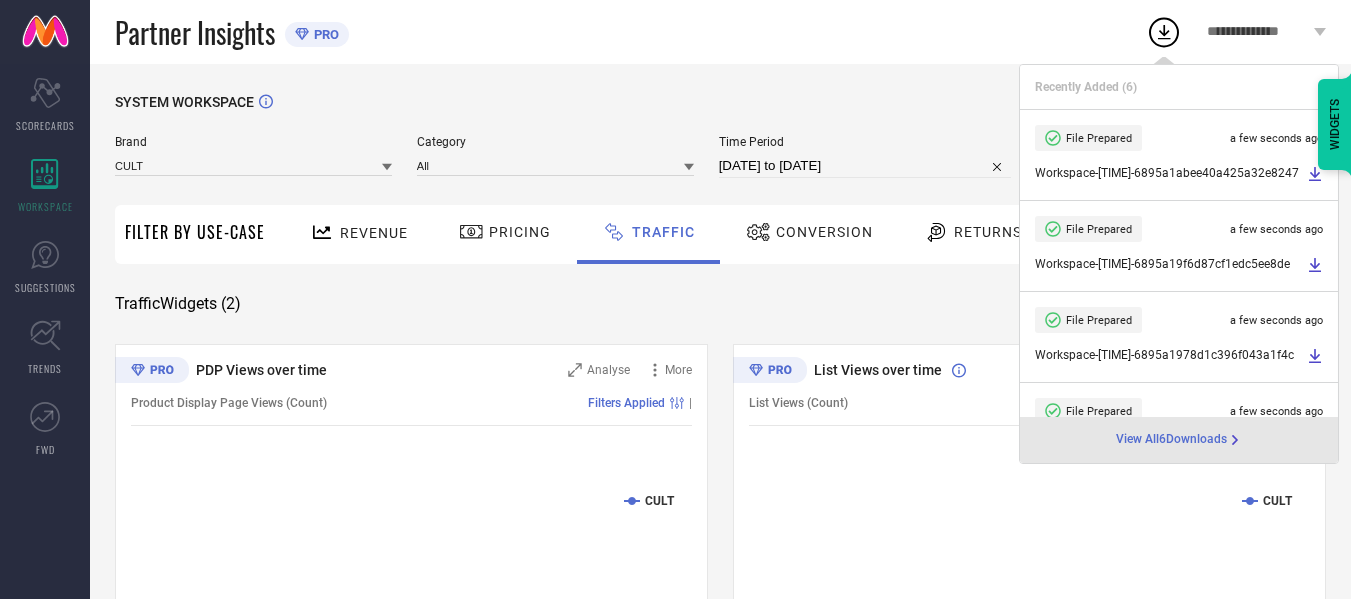 select on "7" 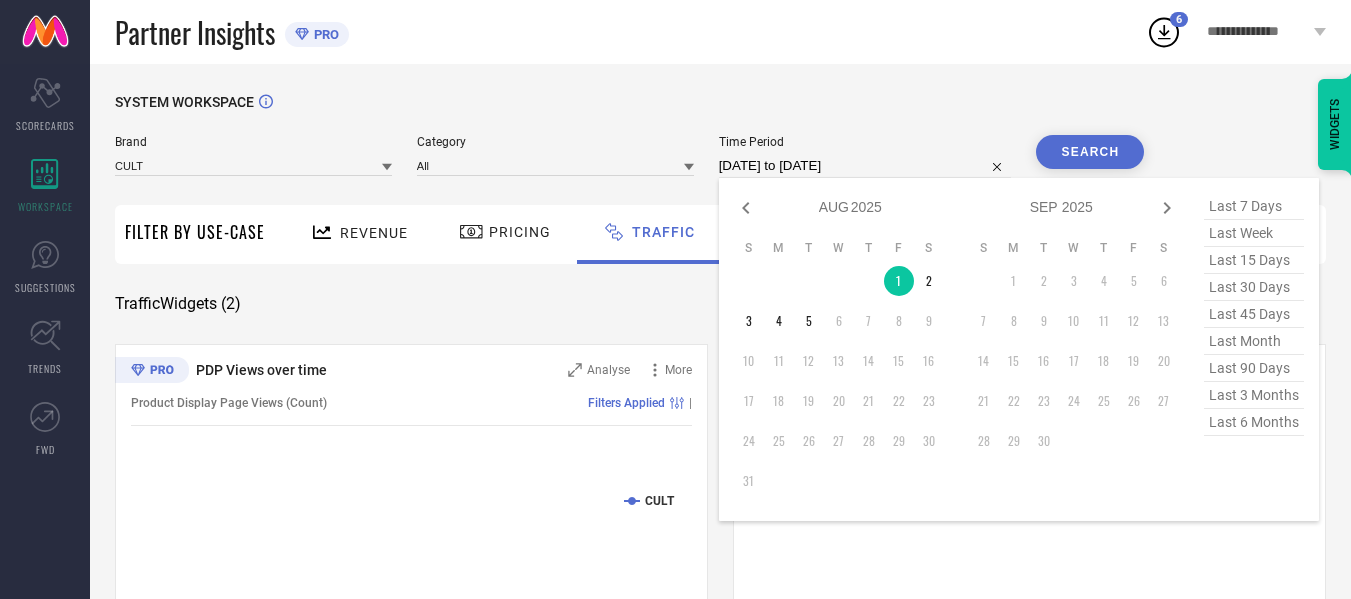 click on "[DATE] to [DATE]" at bounding box center (865, 166) 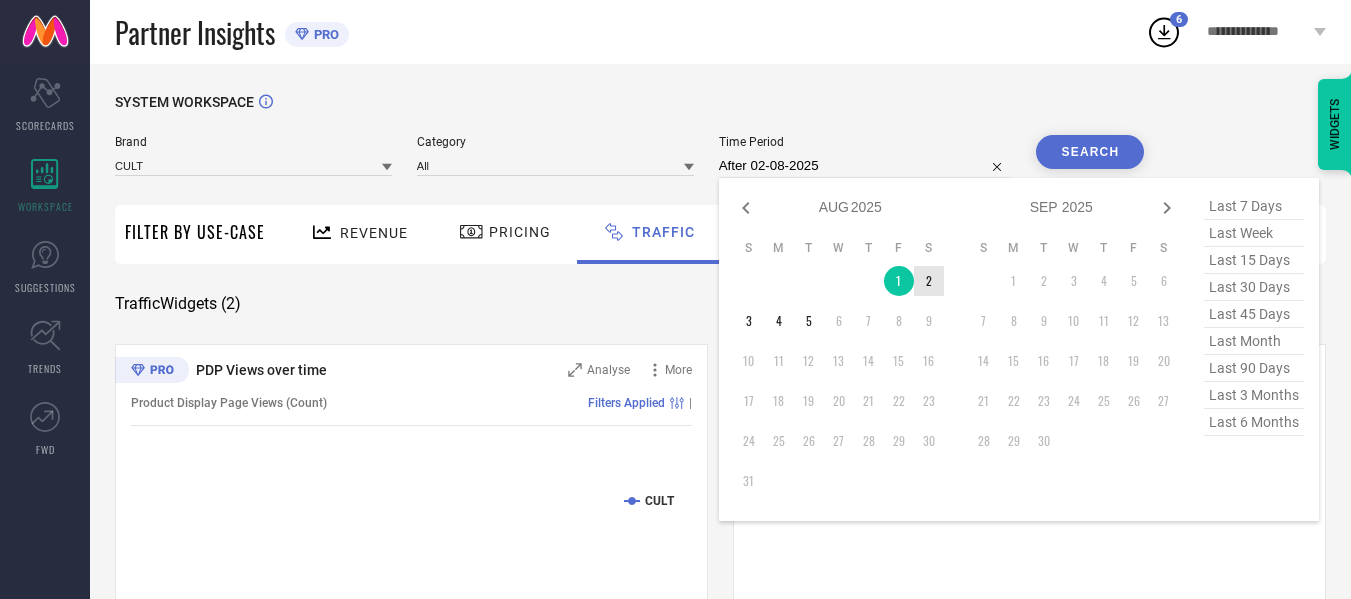 click on "2" at bounding box center (929, 281) 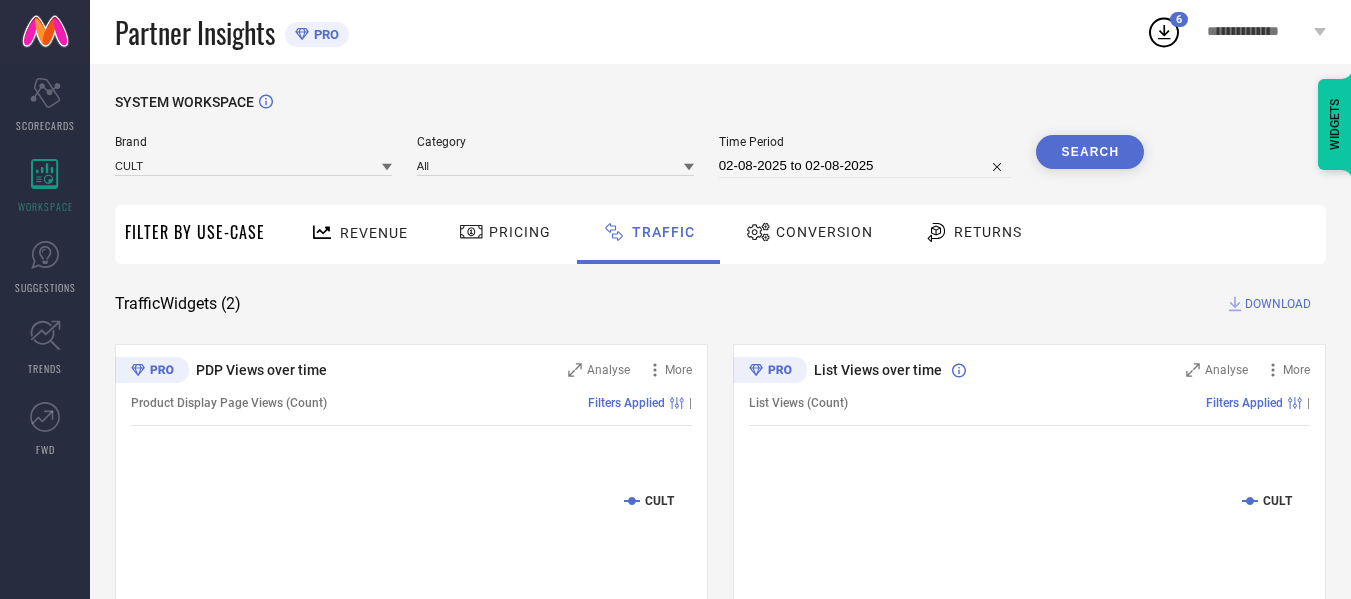 click on "Search" at bounding box center (1090, 152) 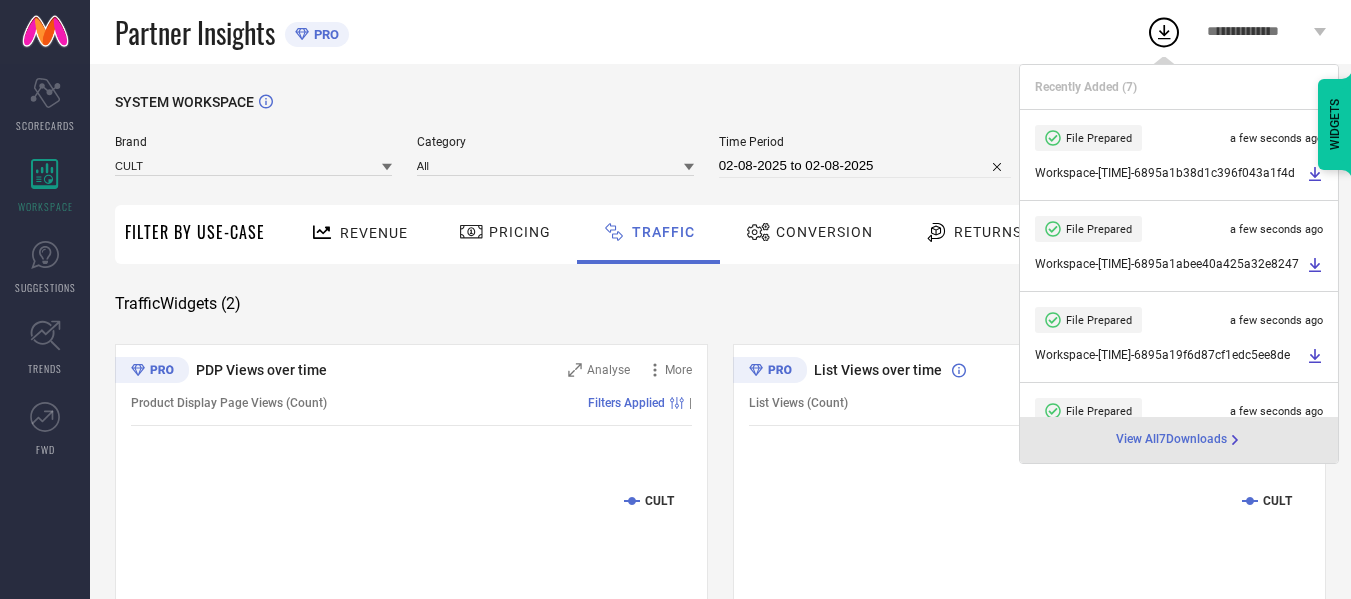 click on "02-08-2025 to 02-08-2025" at bounding box center (865, 166) 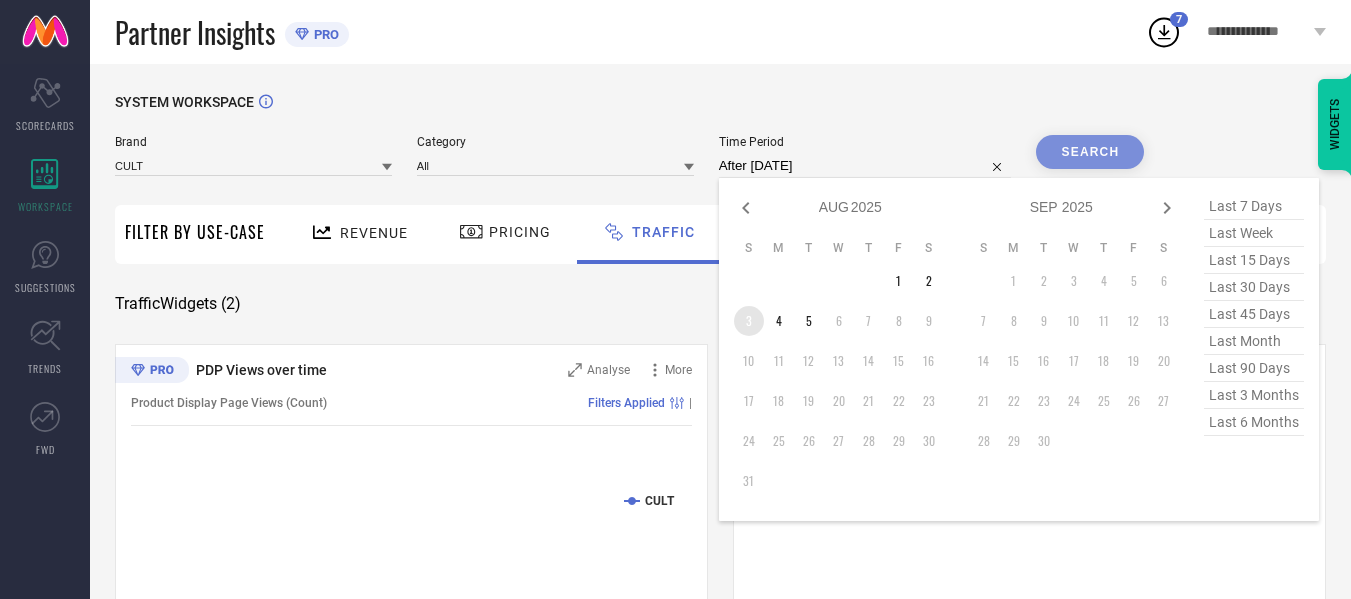 click on "3" at bounding box center (749, 321) 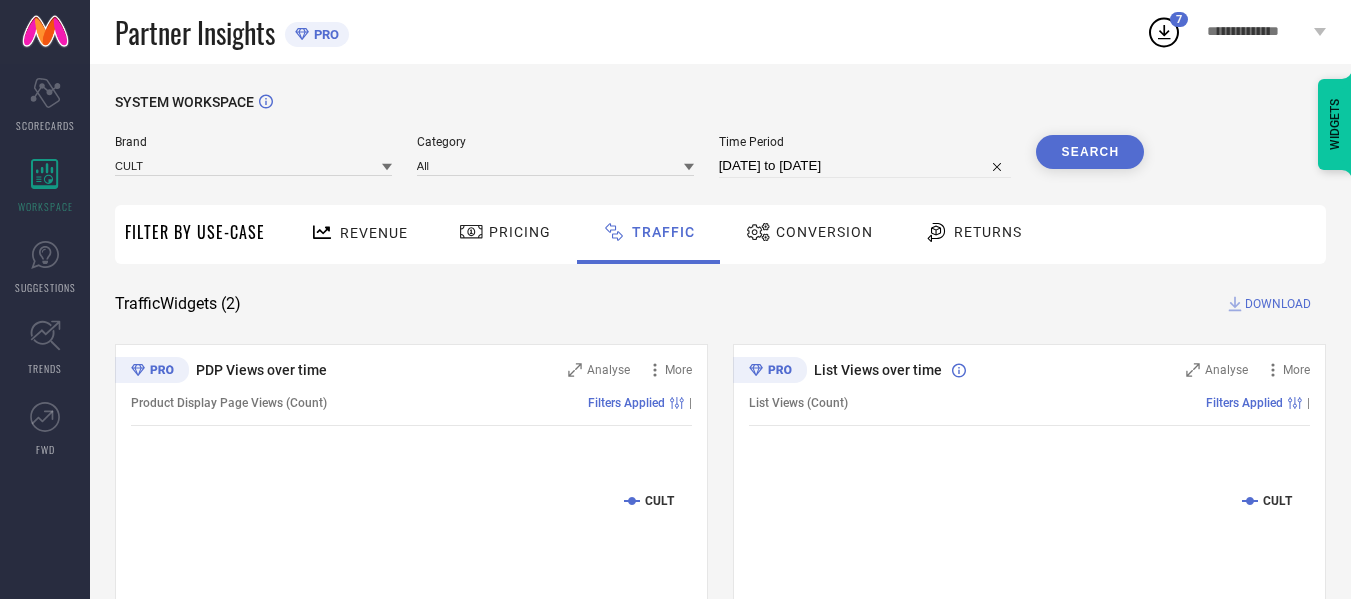 drag, startPoint x: 1079, startPoint y: 162, endPoint x: 1089, endPoint y: 173, distance: 14.866069 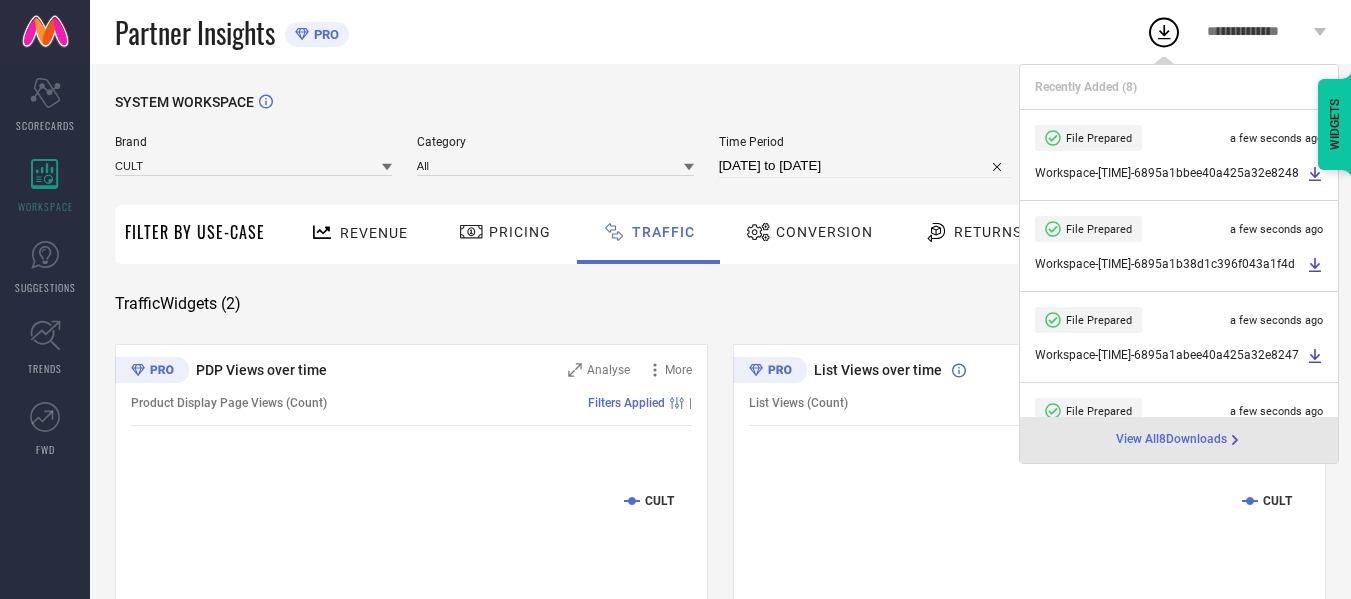 click on "[DATE] to [DATE]" at bounding box center (865, 166) 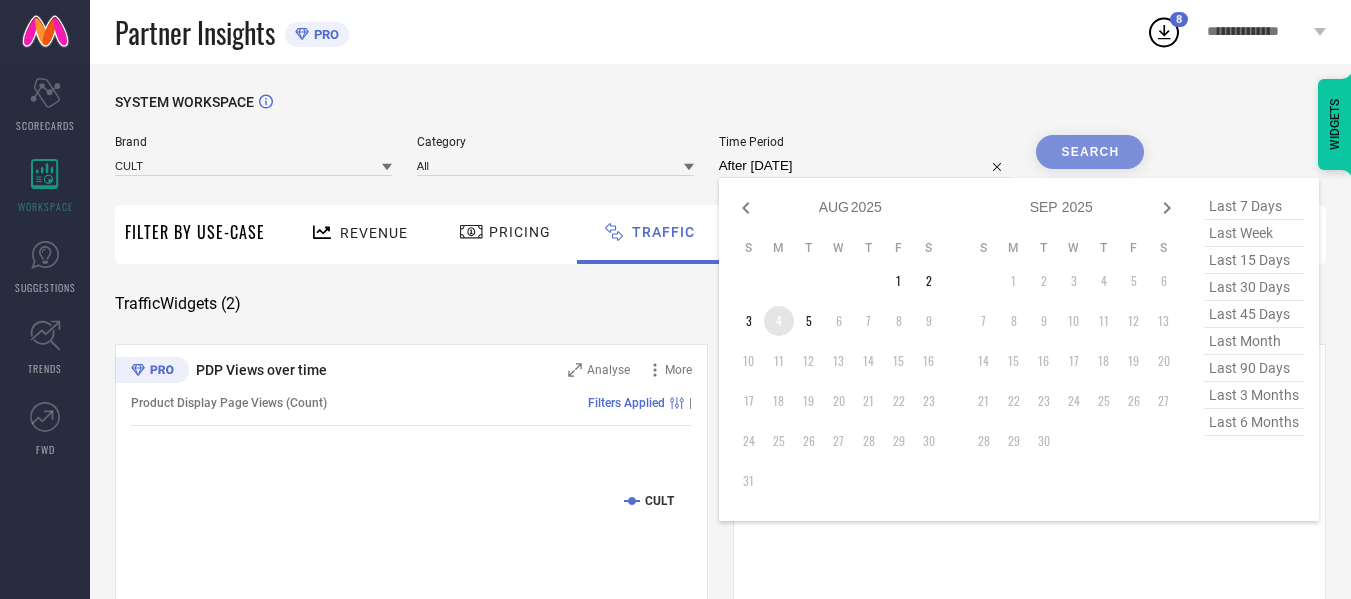 click on "4" at bounding box center (779, 321) 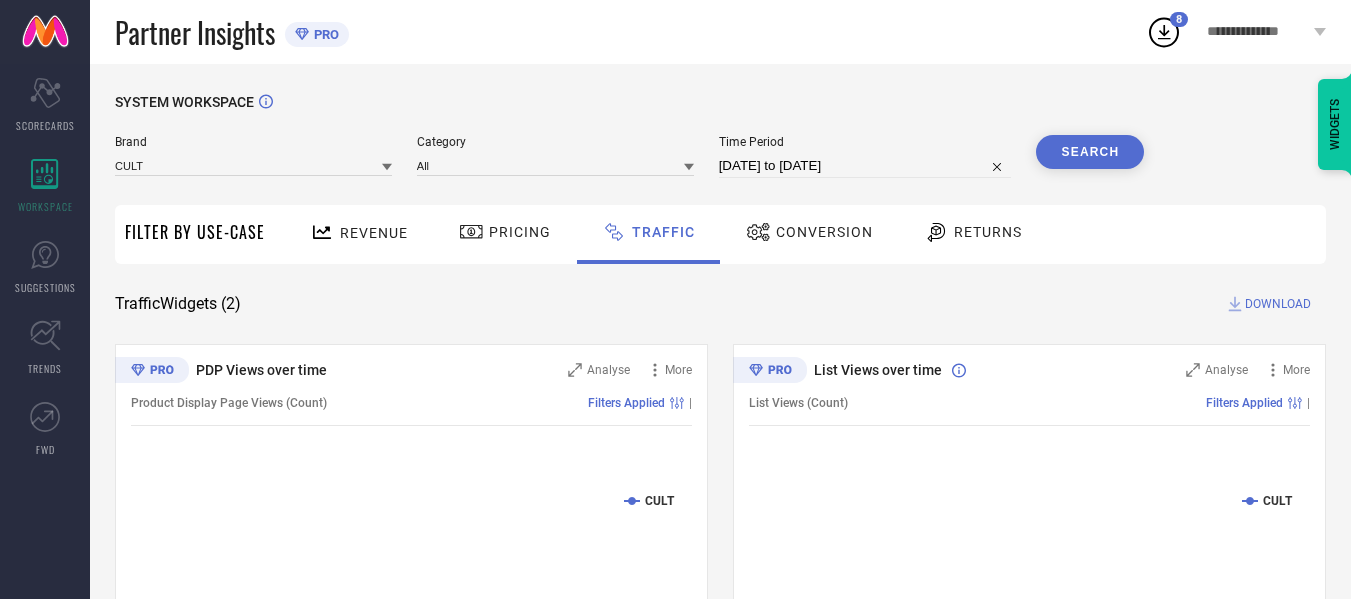 click on "SYSTEM WORKSPACE" at bounding box center [720, 114] 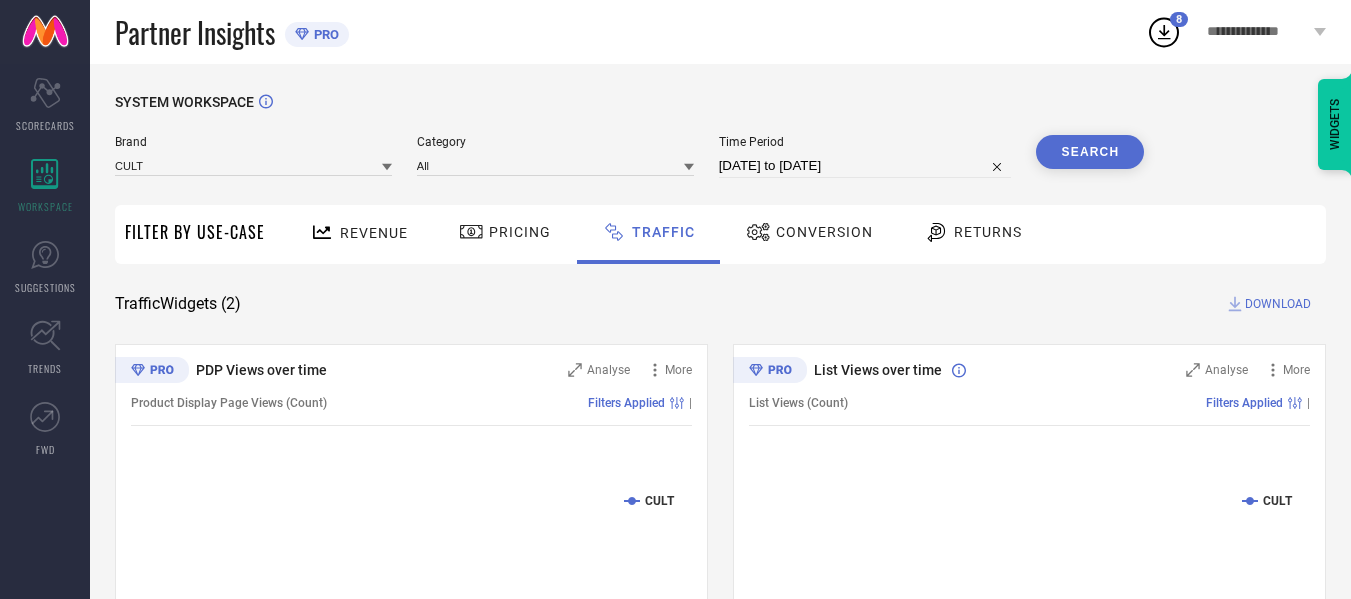 click on "DOWNLOAD" at bounding box center [1278, 304] 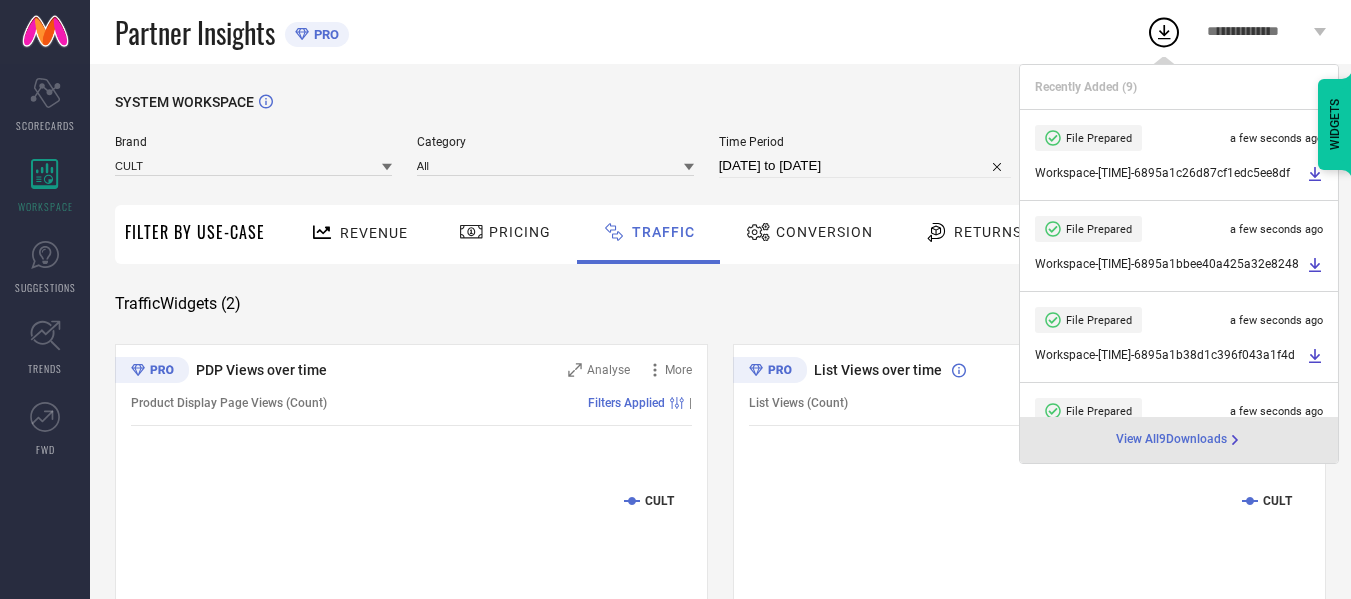 select on "7" 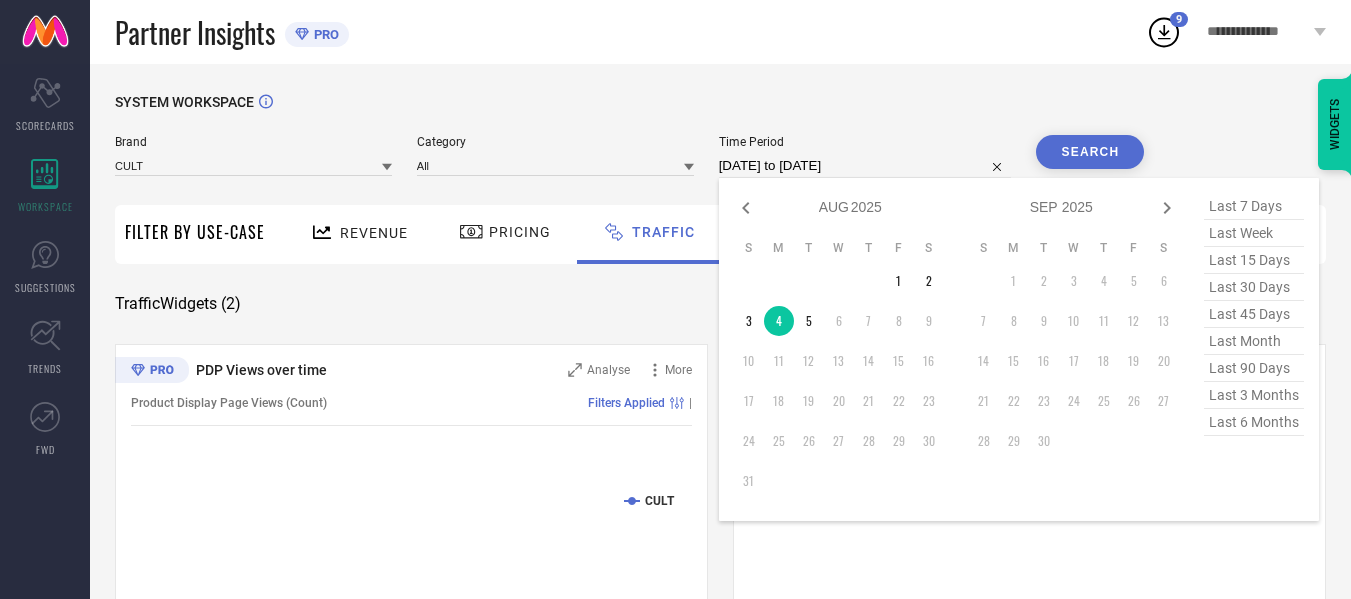 drag, startPoint x: 877, startPoint y: 160, endPoint x: 874, endPoint y: 186, distance: 26.172504 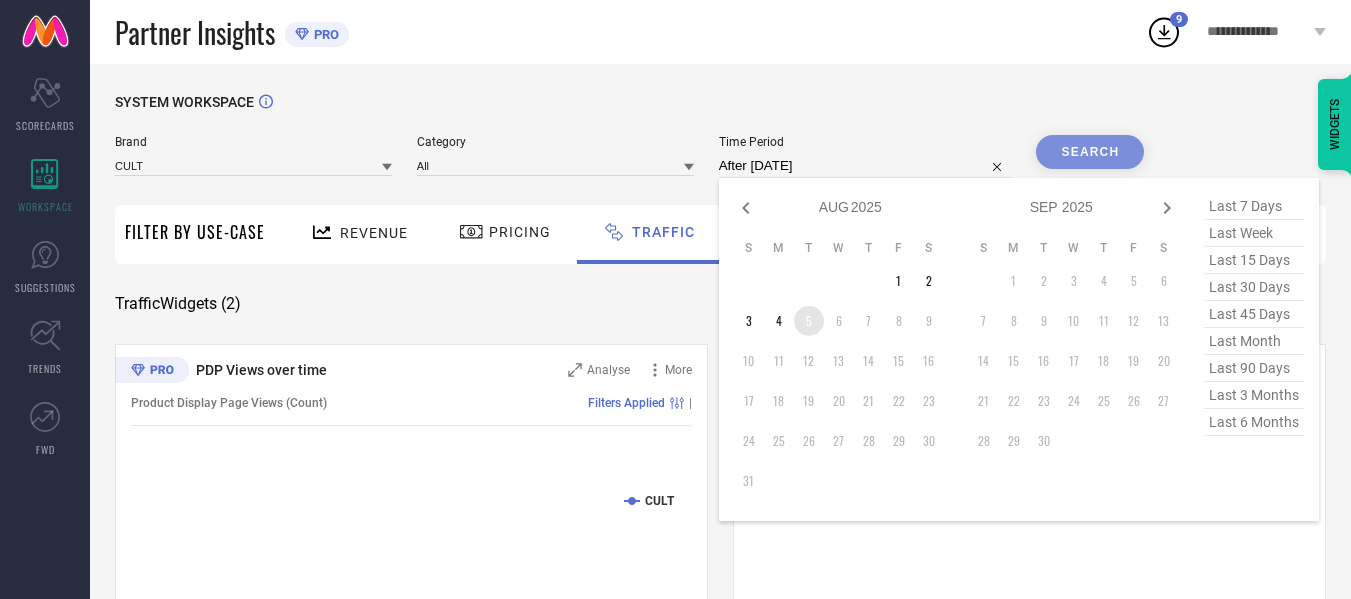click on "5" at bounding box center [809, 321] 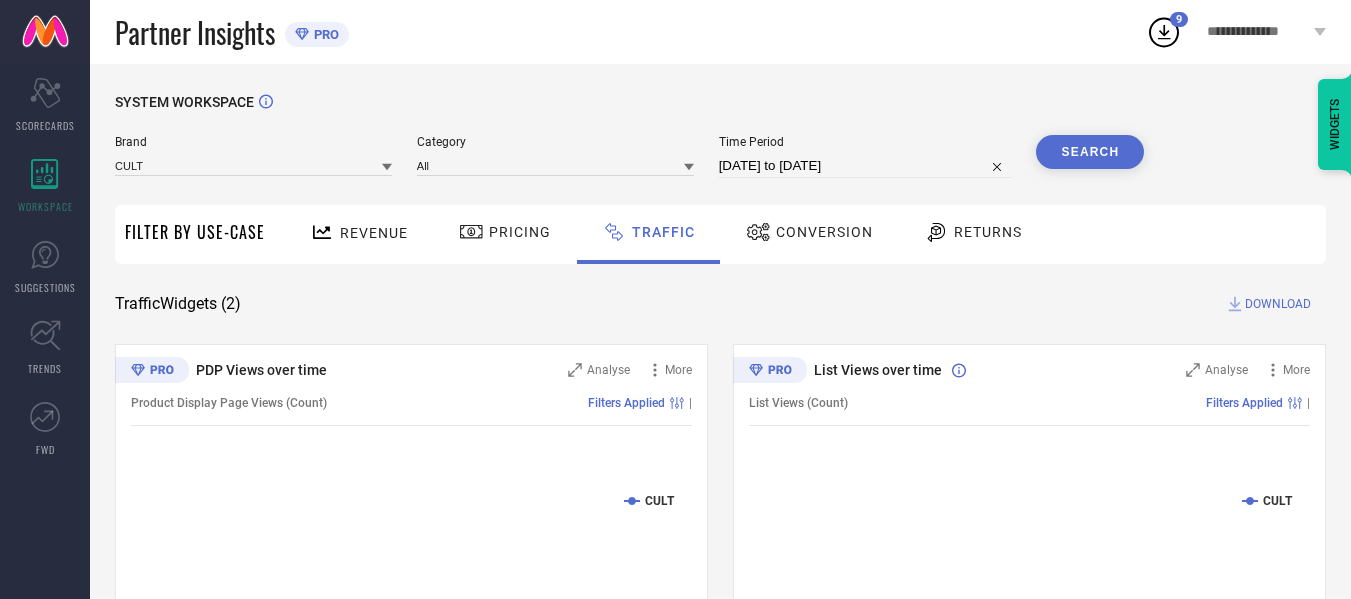click on "Search" at bounding box center [1090, 152] 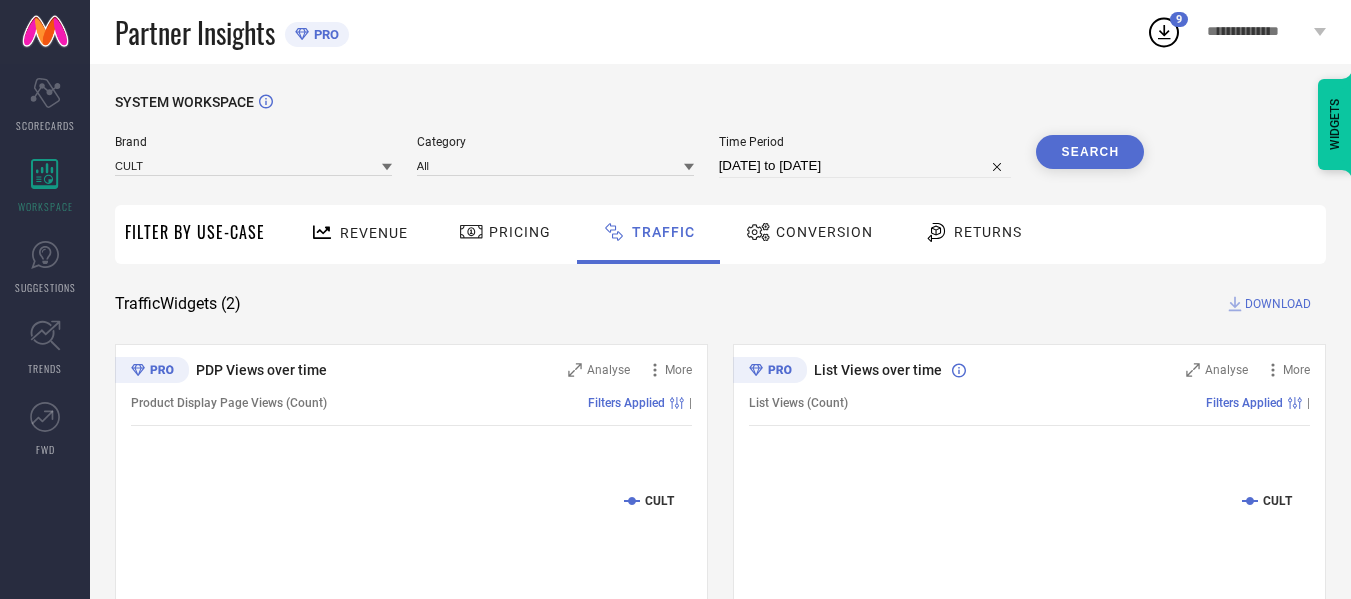 click on "DOWNLOAD" at bounding box center (1278, 304) 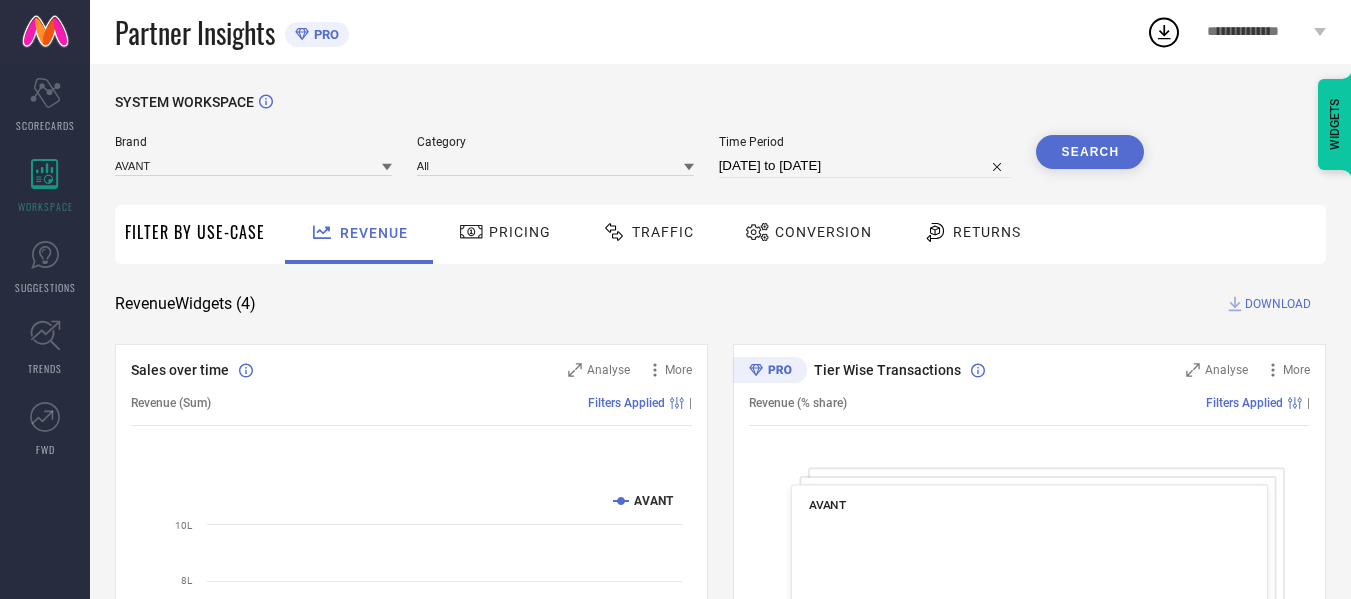 scroll, scrollTop: 0, scrollLeft: 0, axis: both 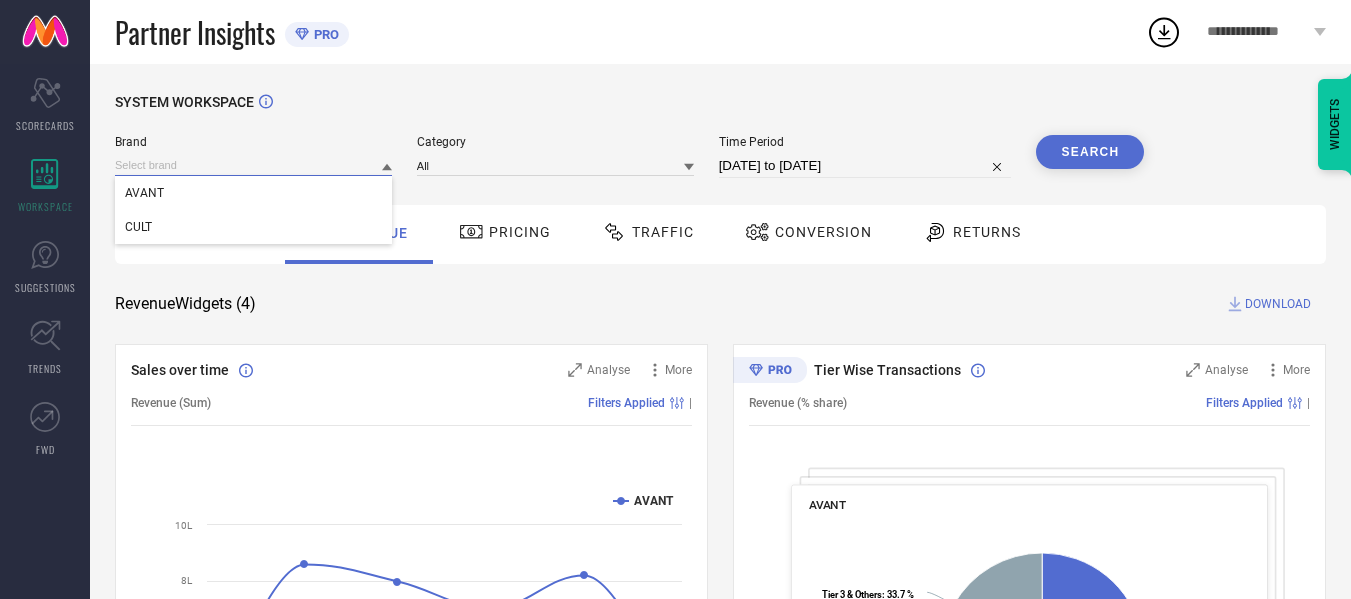 click at bounding box center [253, 165] 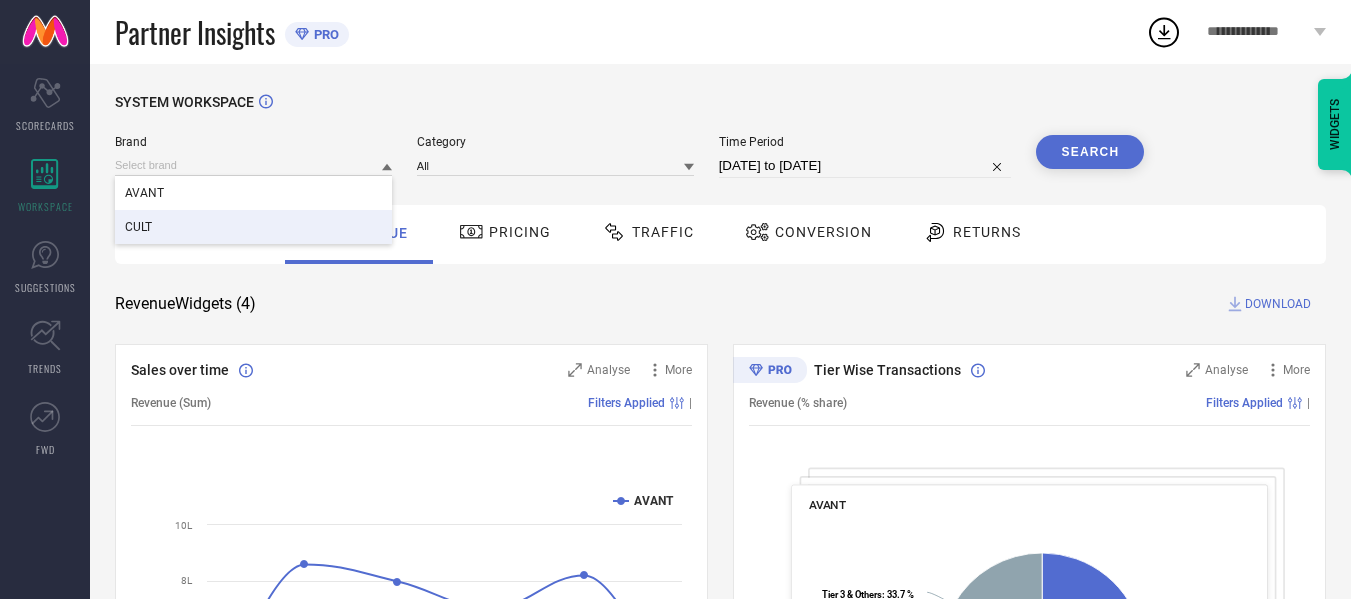 click on "CULT" at bounding box center (253, 227) 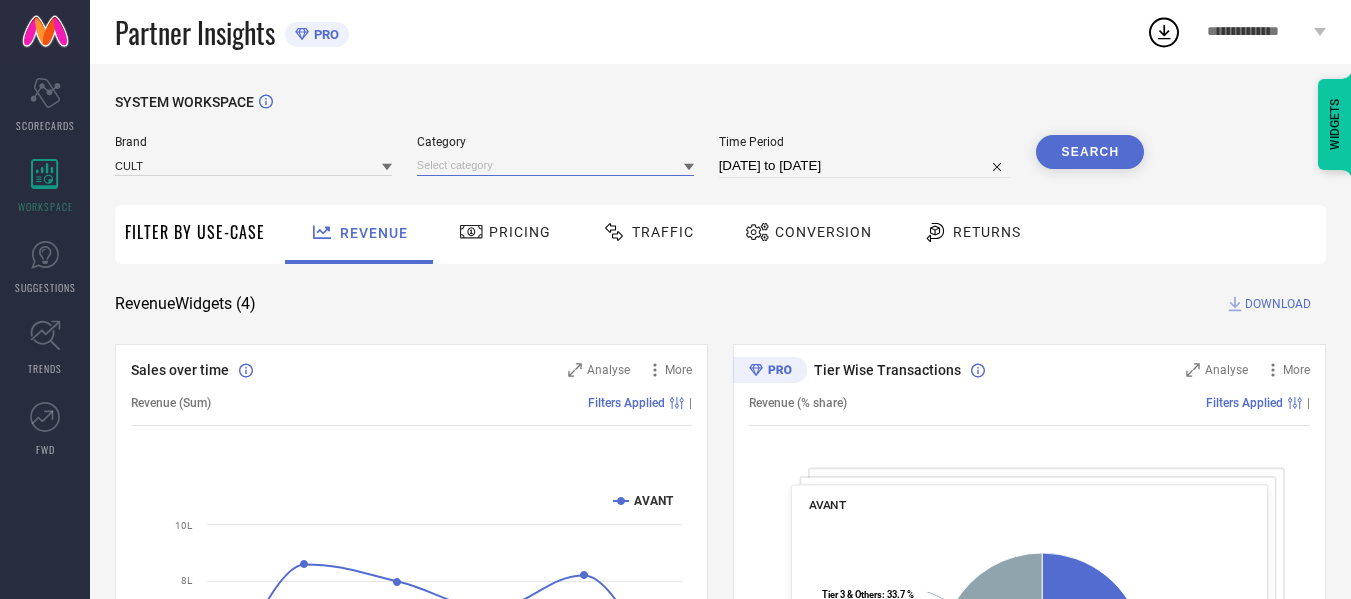 click at bounding box center (555, 165) 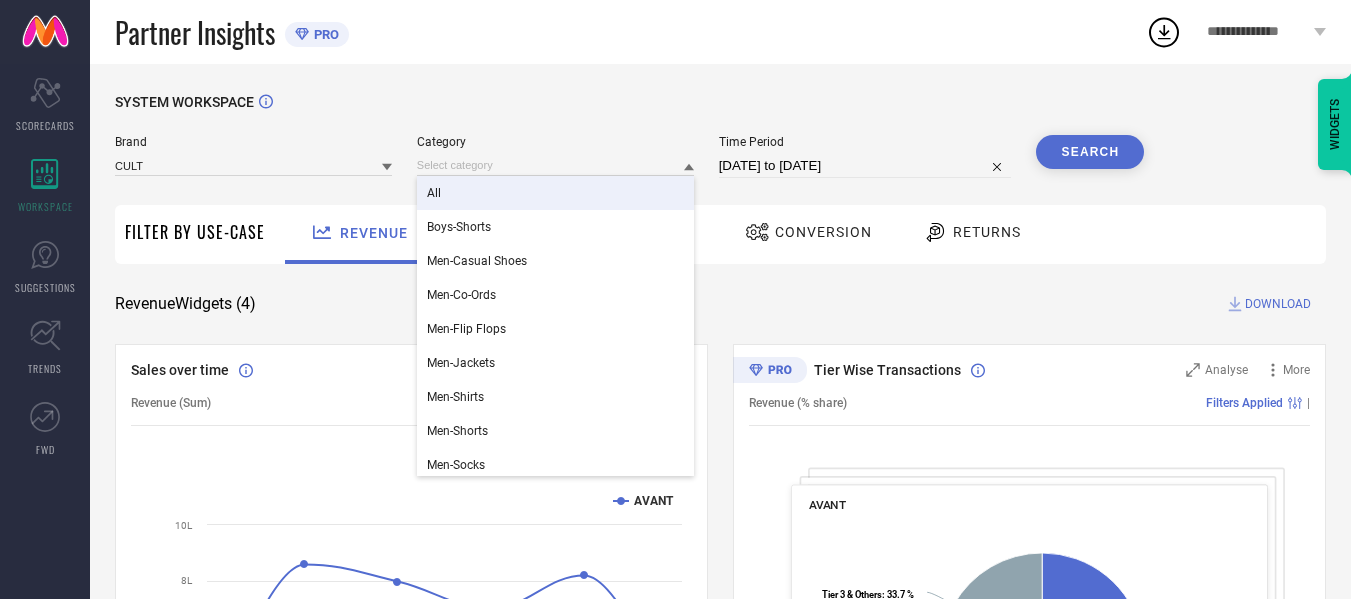 click on "All" at bounding box center [555, 193] 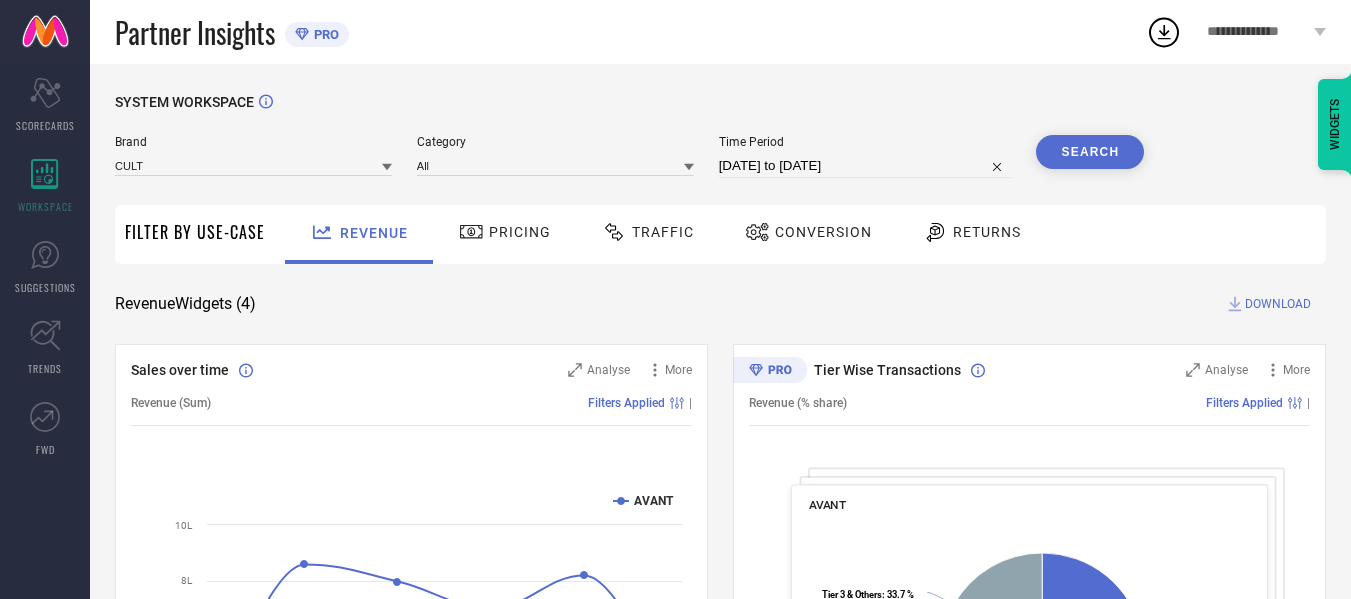 click on "Traffic" at bounding box center [648, 232] 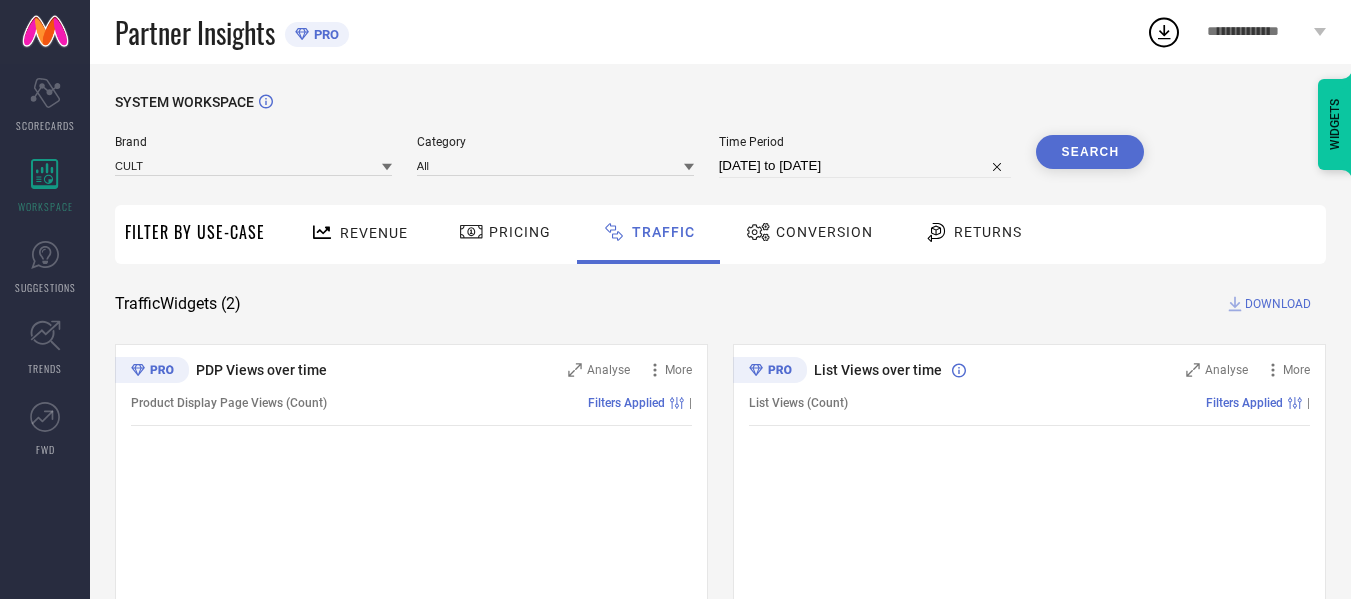 select on "6" 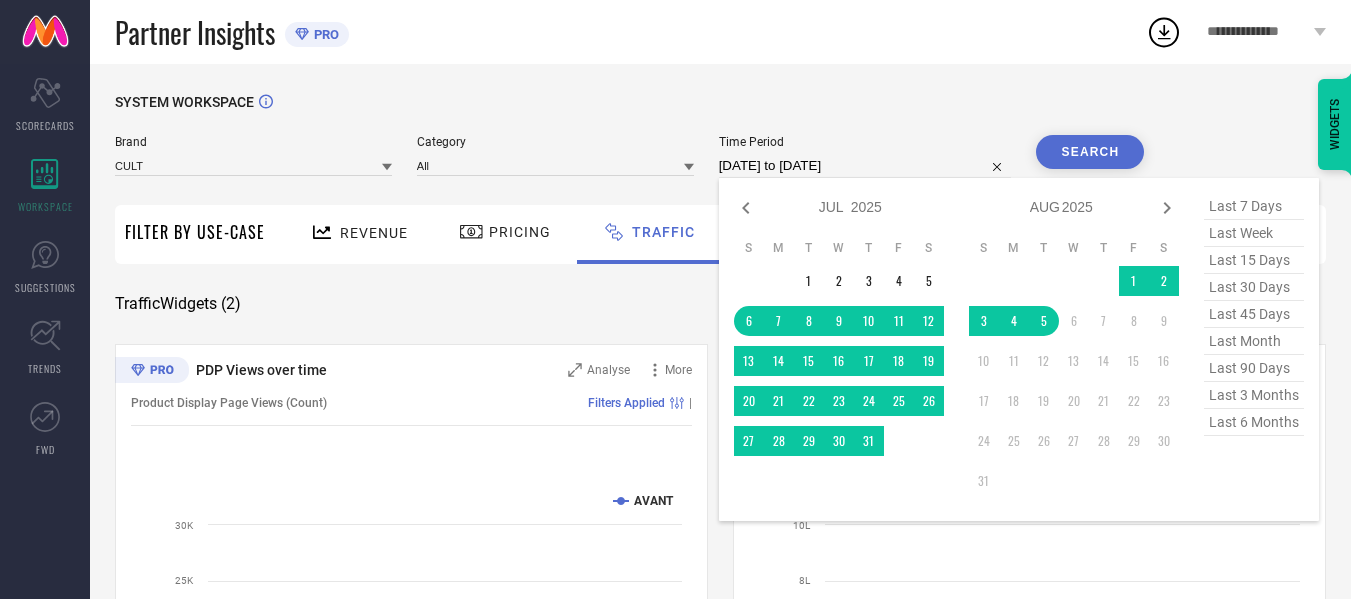 drag, startPoint x: 834, startPoint y: 157, endPoint x: 841, endPoint y: 201, distance: 44.553337 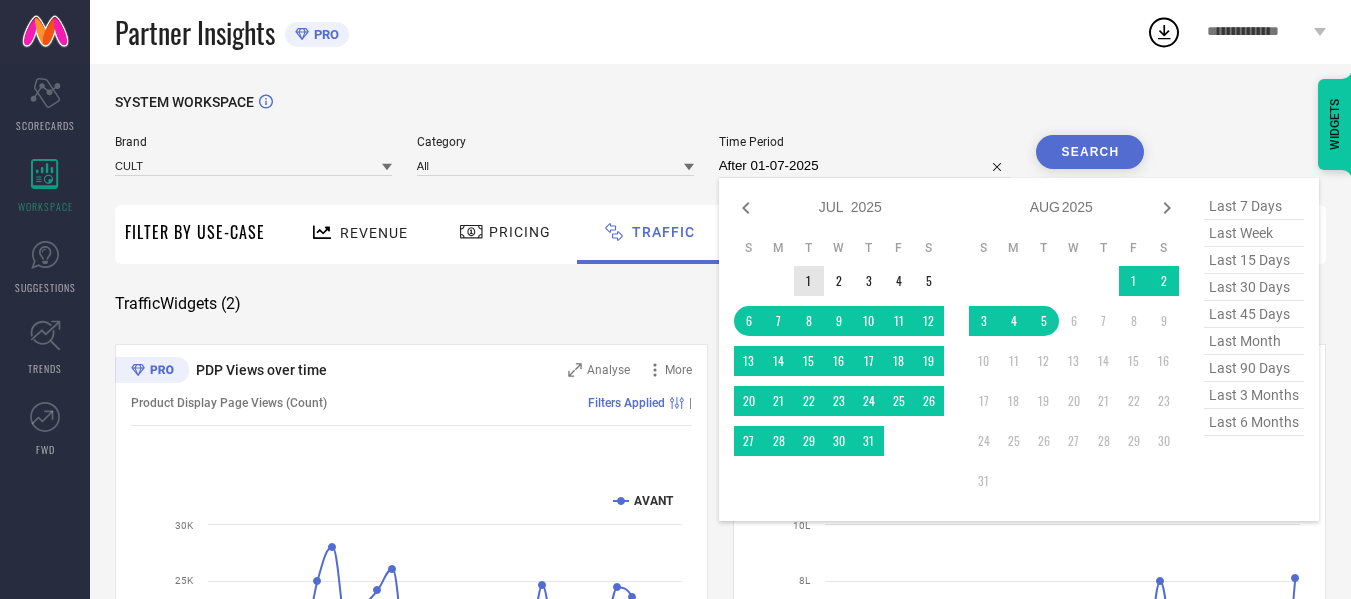 click on "1" at bounding box center (809, 281) 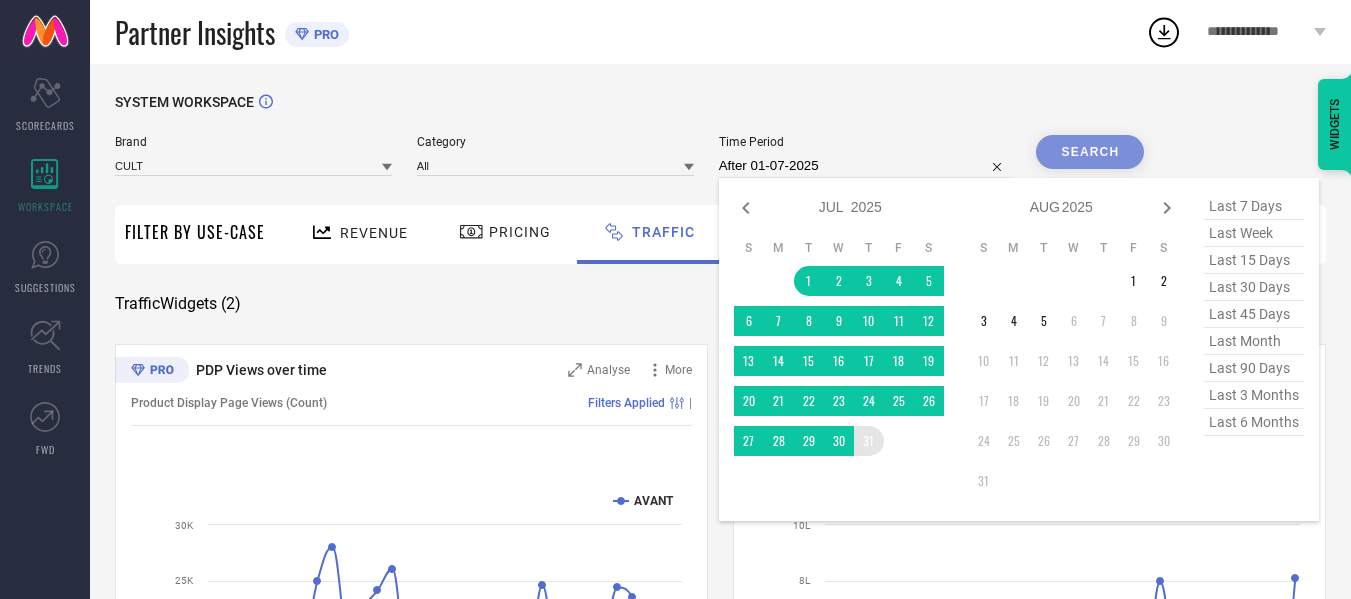 type on "01-07-2025 to 31-07-2025" 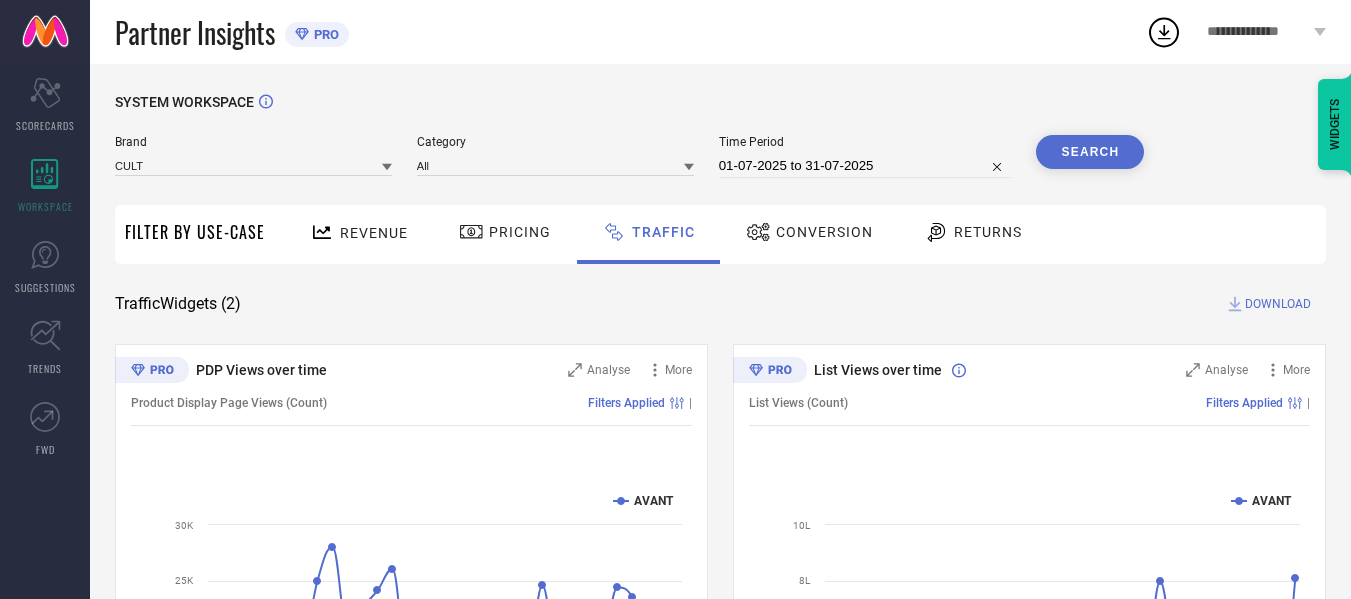 click on "Search" at bounding box center (1090, 156) 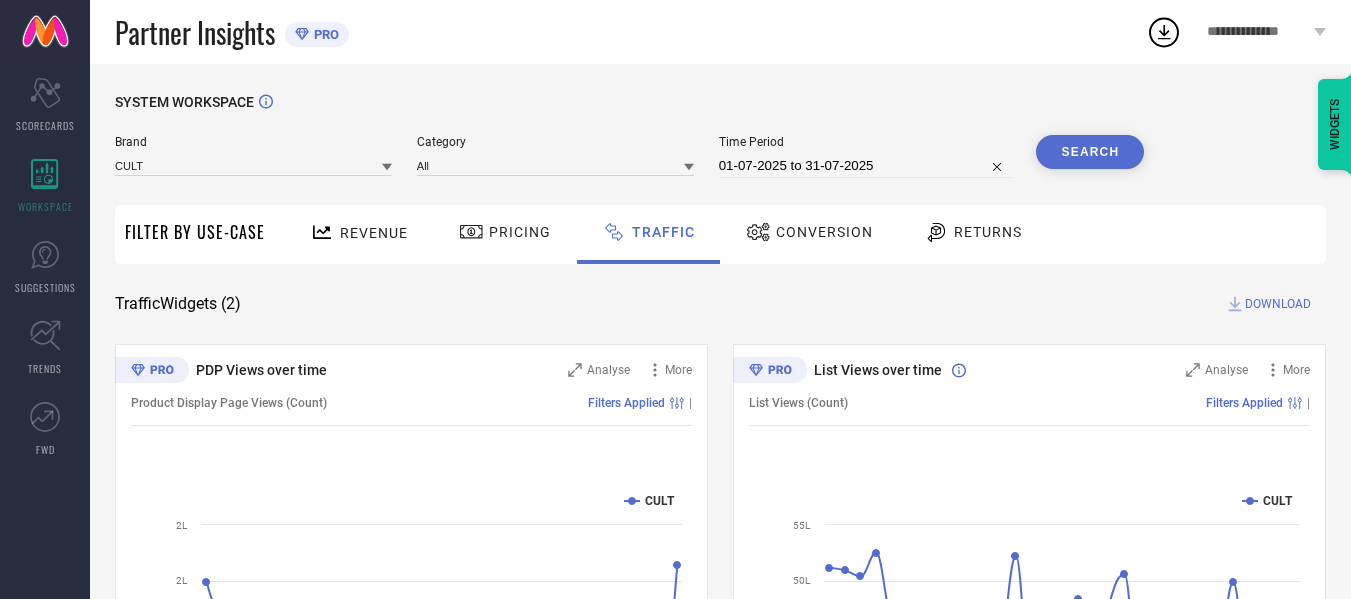 click on "Search" at bounding box center (1090, 152) 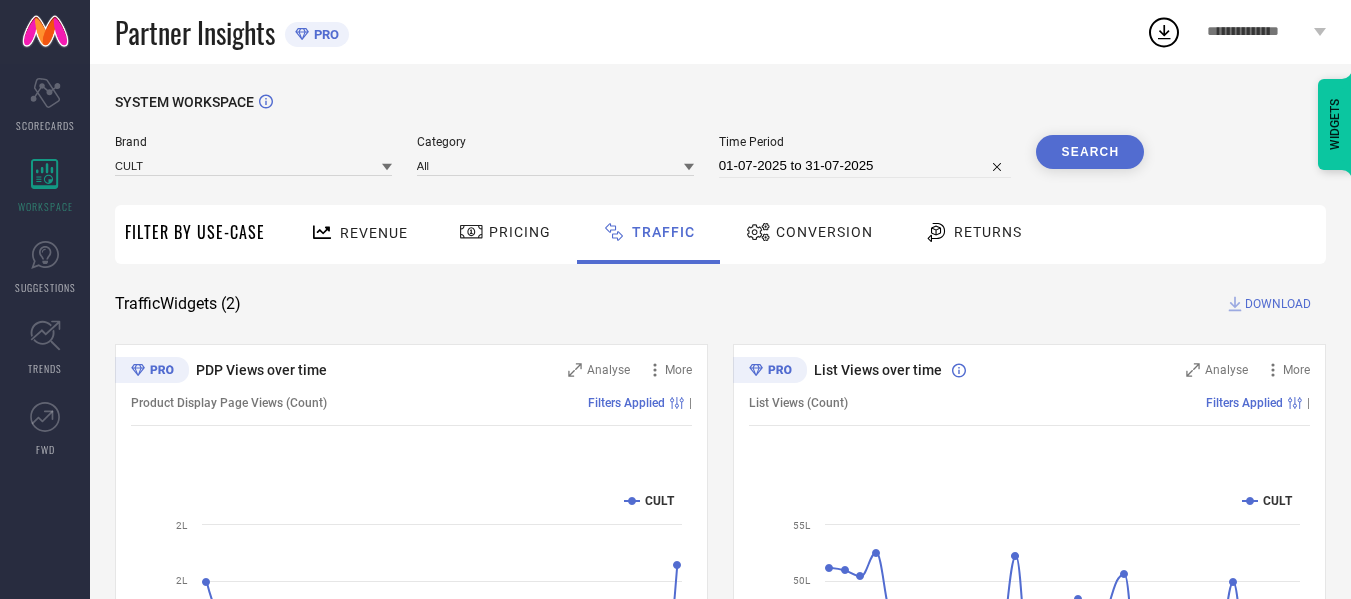 click on "DOWNLOAD" at bounding box center (1278, 304) 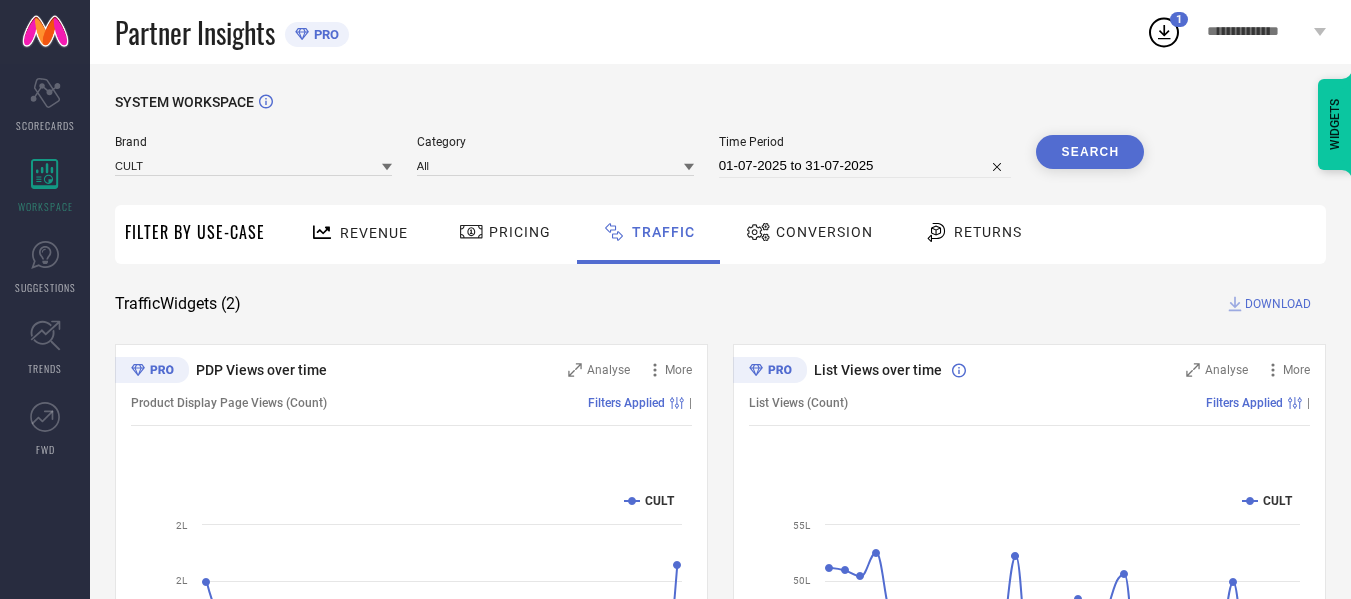 click on "Partner Insights PRO" at bounding box center [630, 32] 